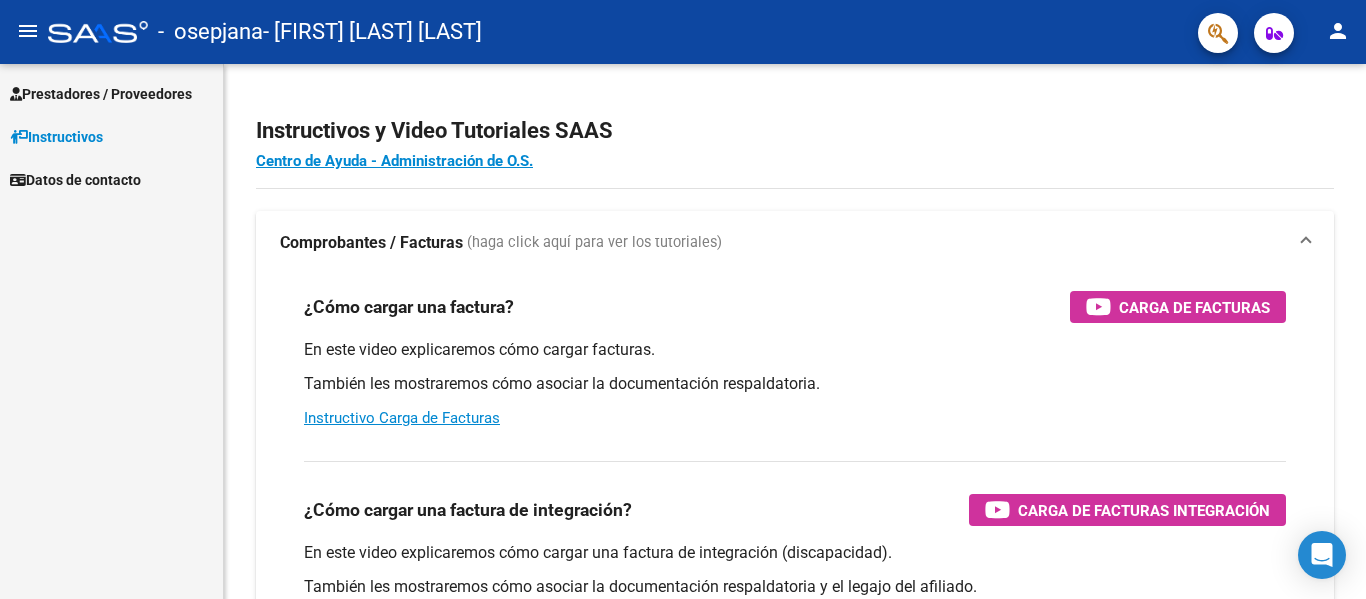 scroll, scrollTop: 0, scrollLeft: 0, axis: both 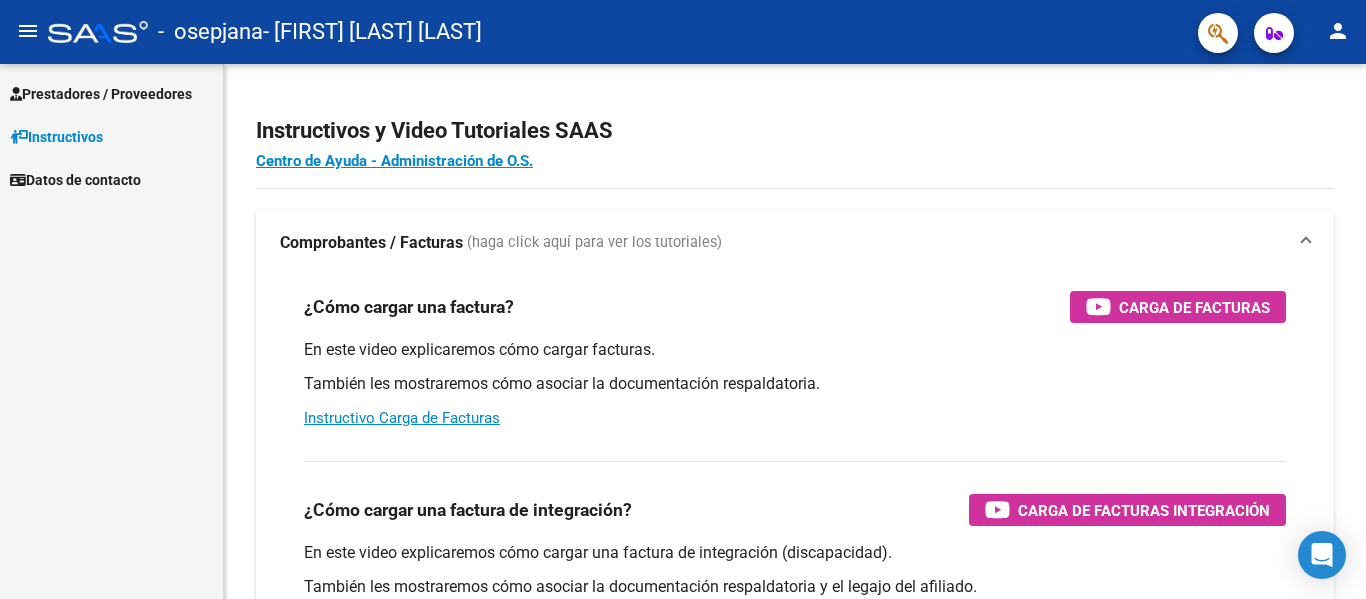 click on "Prestadores / Proveedores" at bounding box center (101, 94) 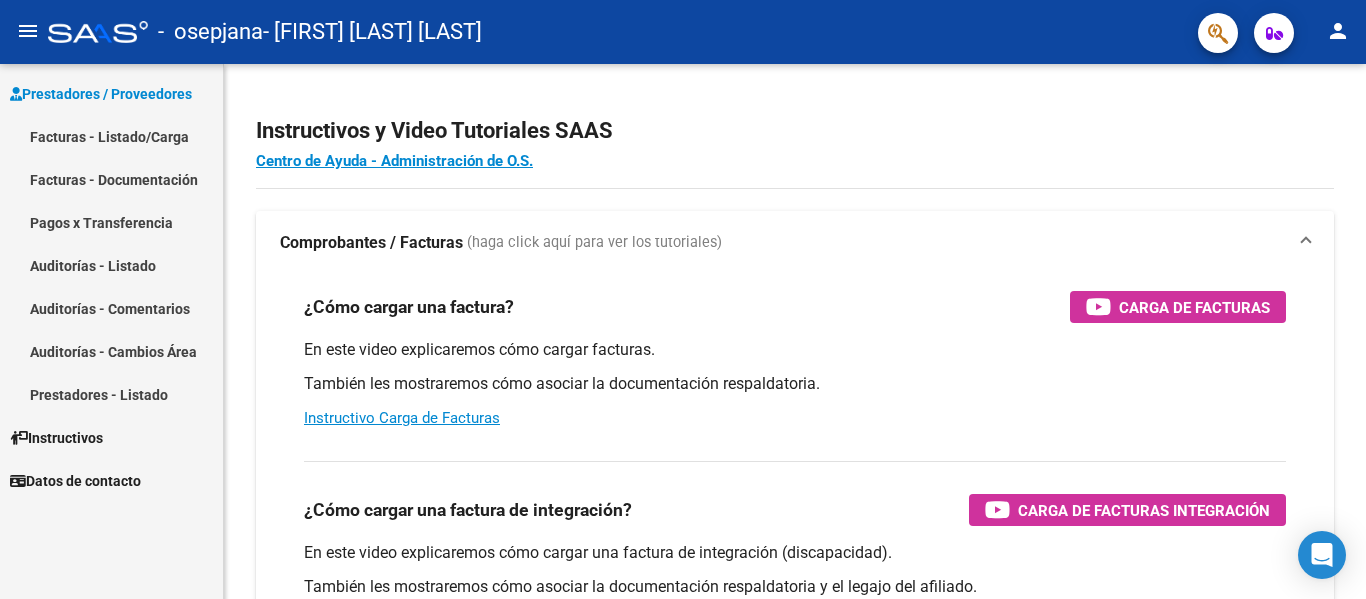 click on "Facturas - Listado/Carga" at bounding box center [111, 136] 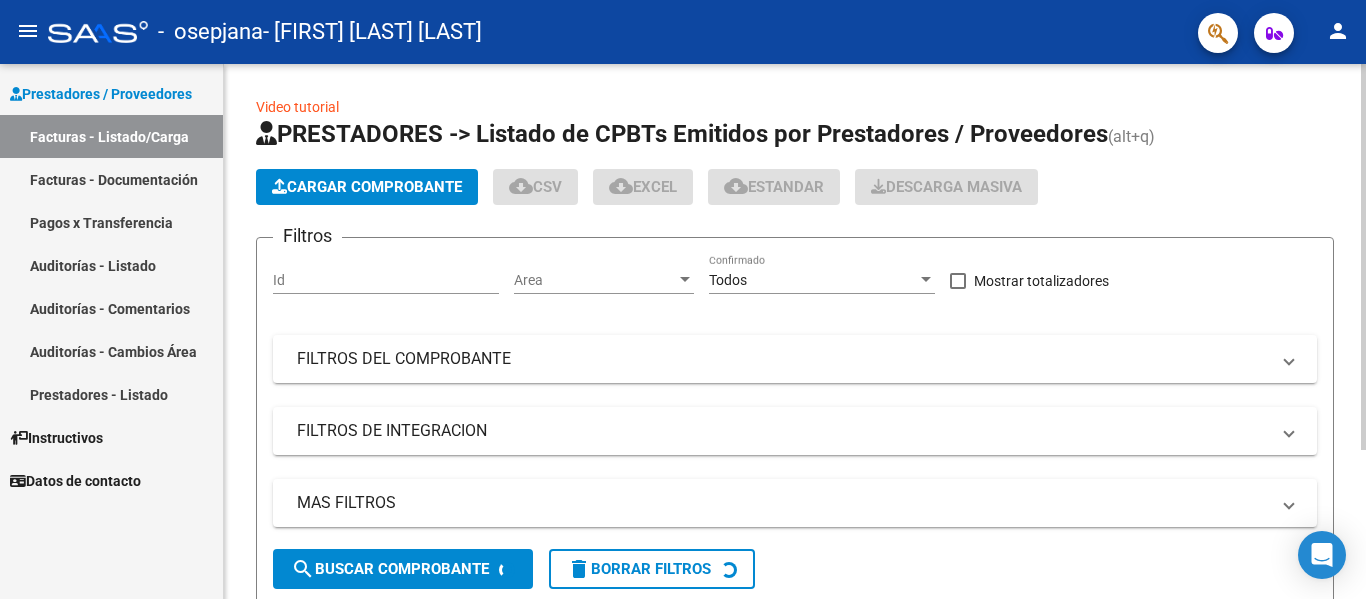 click on "Cargar Comprobante" 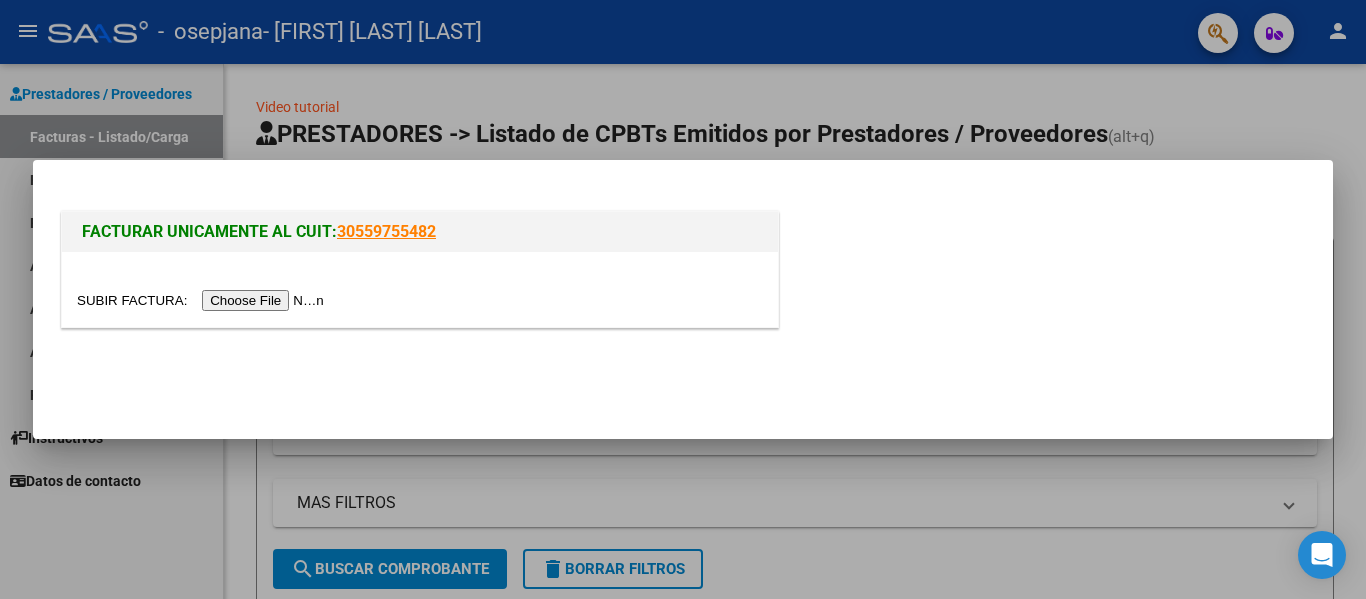 click at bounding box center (203, 300) 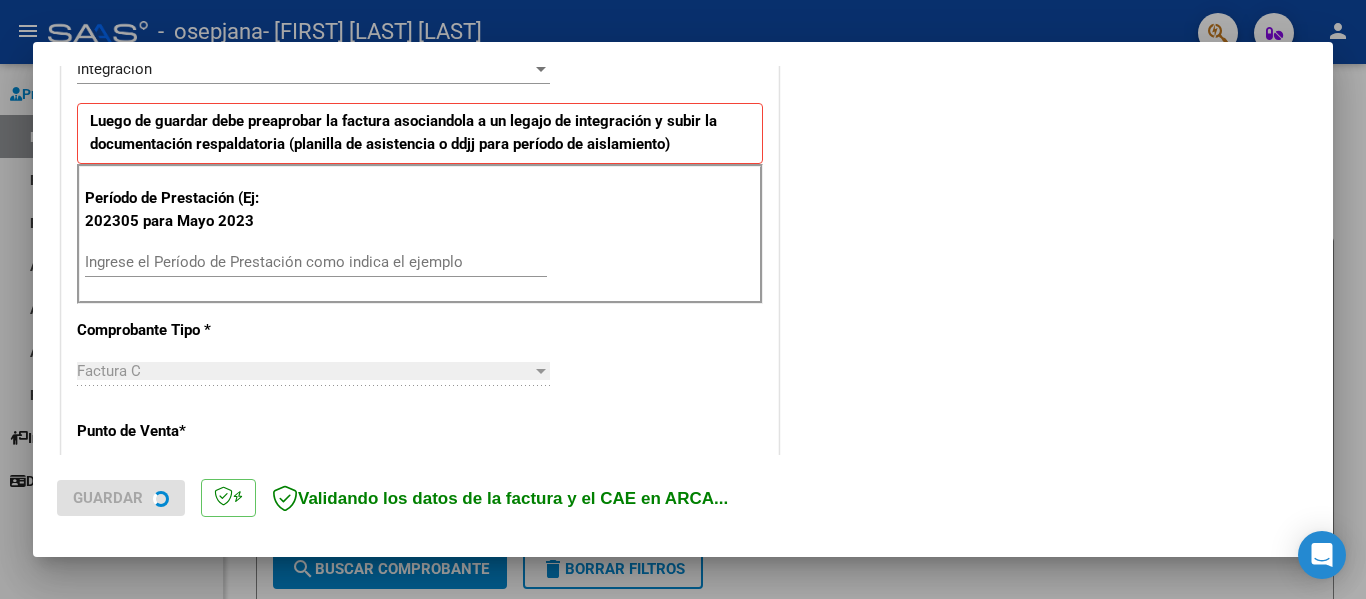 scroll, scrollTop: 500, scrollLeft: 0, axis: vertical 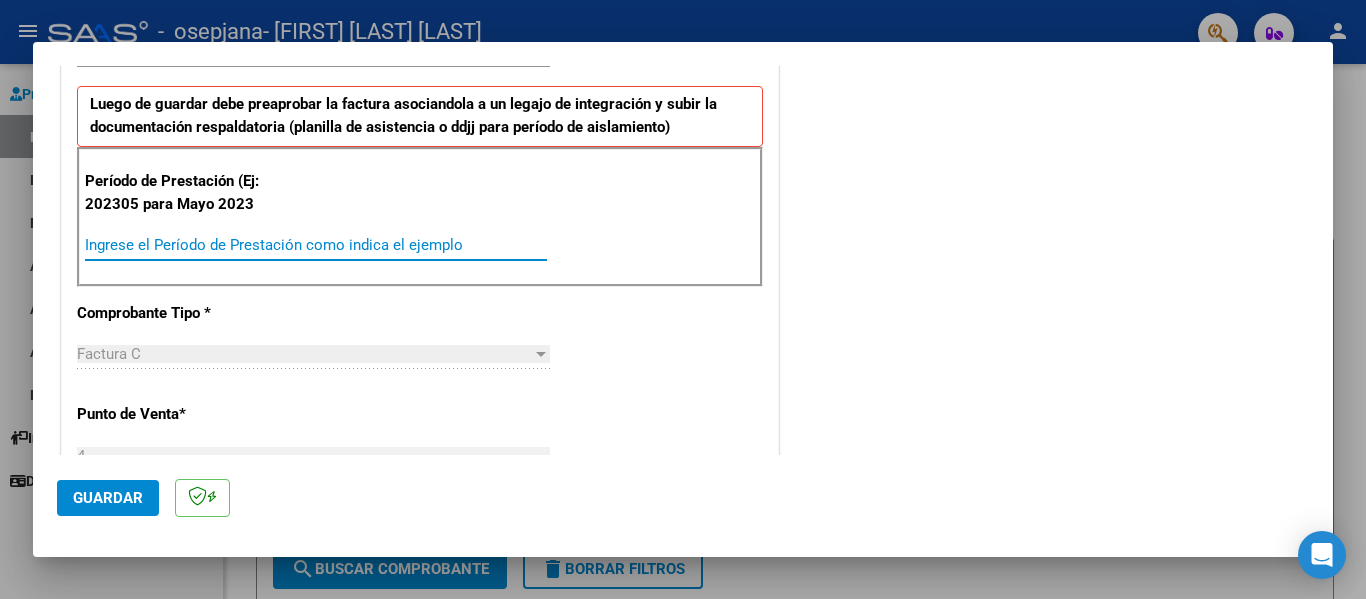 click on "Ingrese el Período de Prestación como indica el ejemplo" at bounding box center (316, 245) 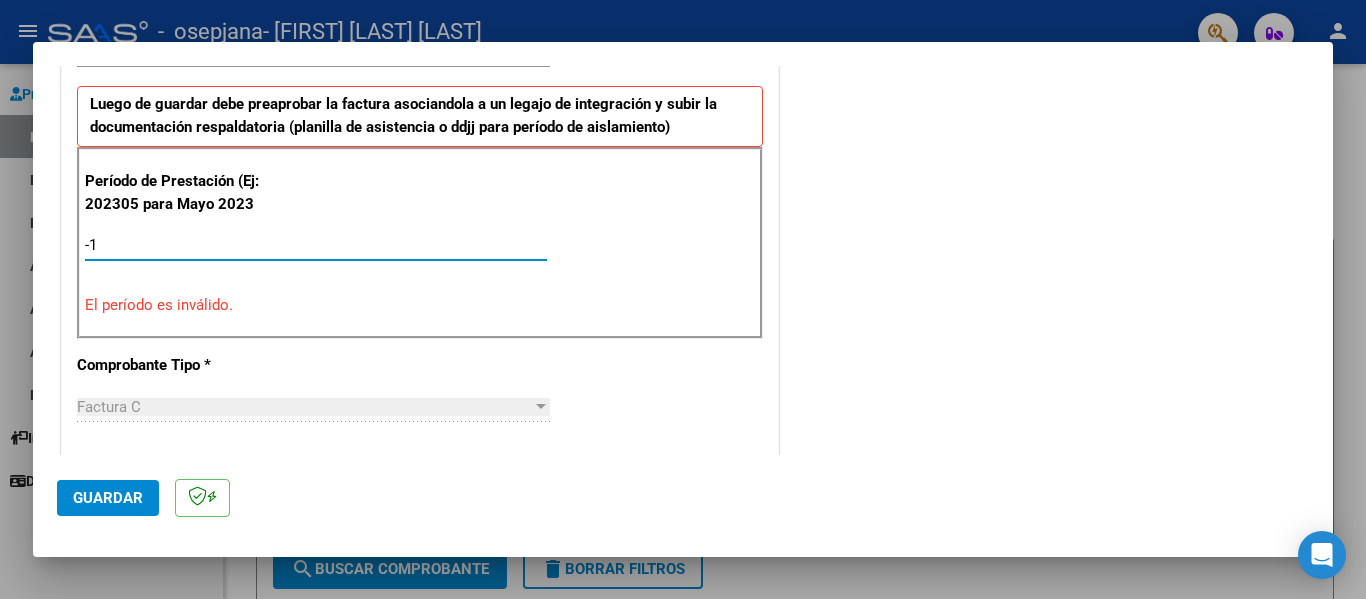 type on "-2" 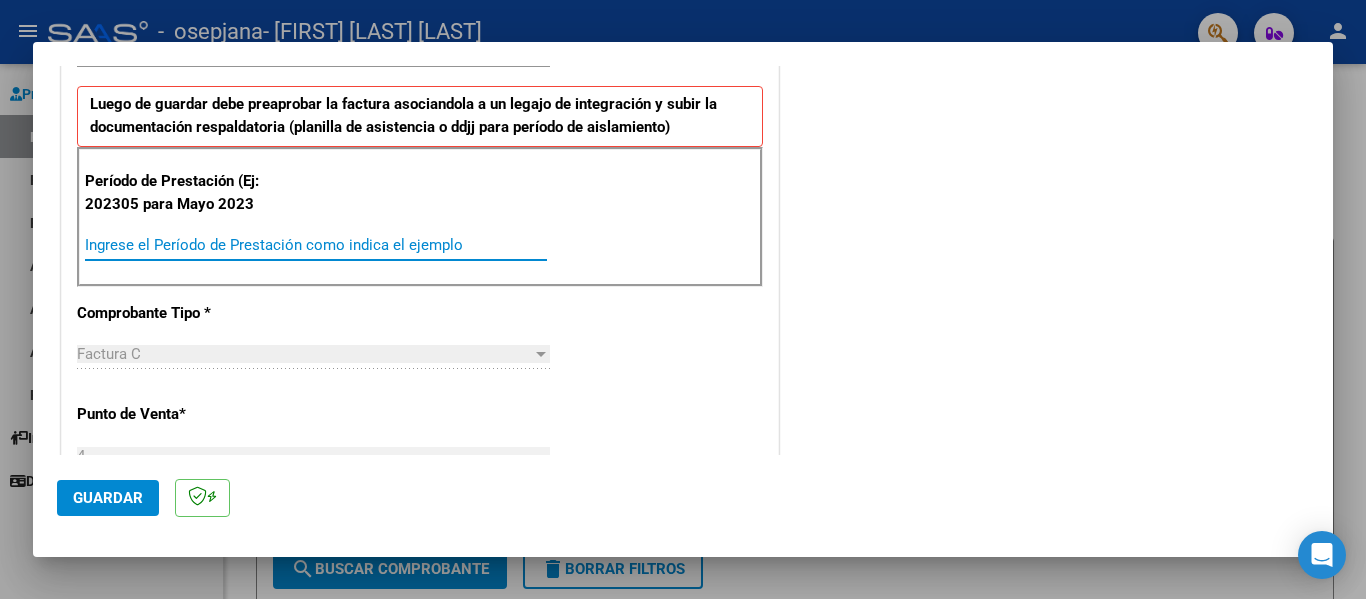 type on "-1" 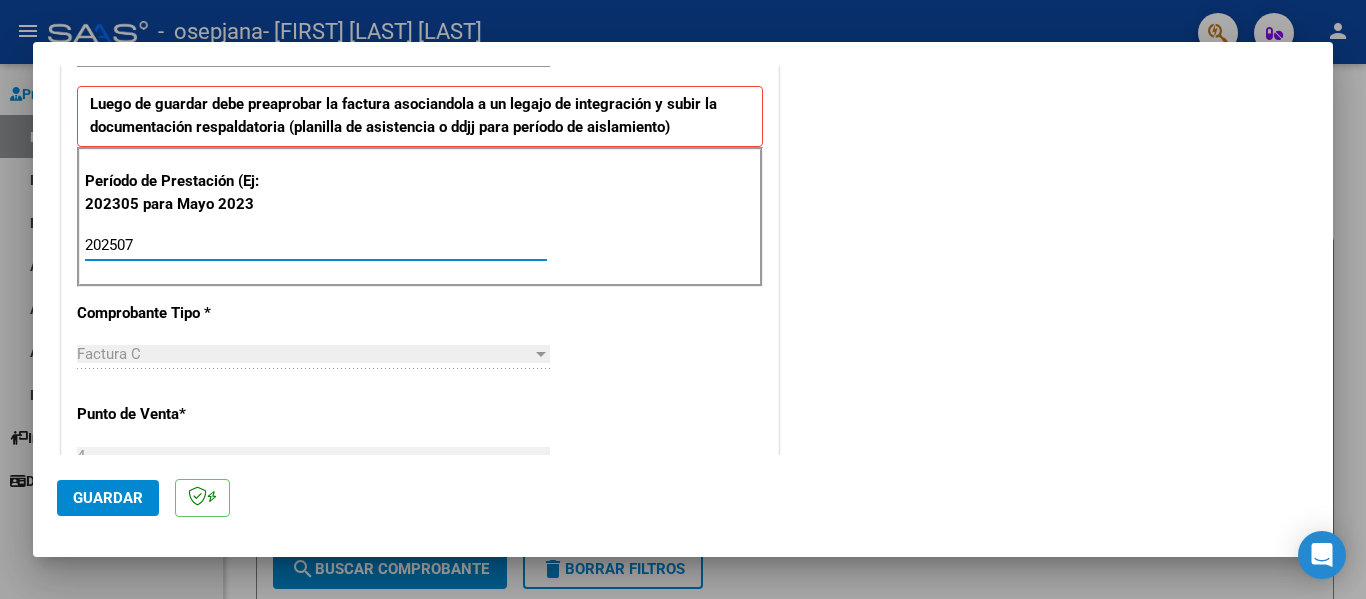 type on "202507" 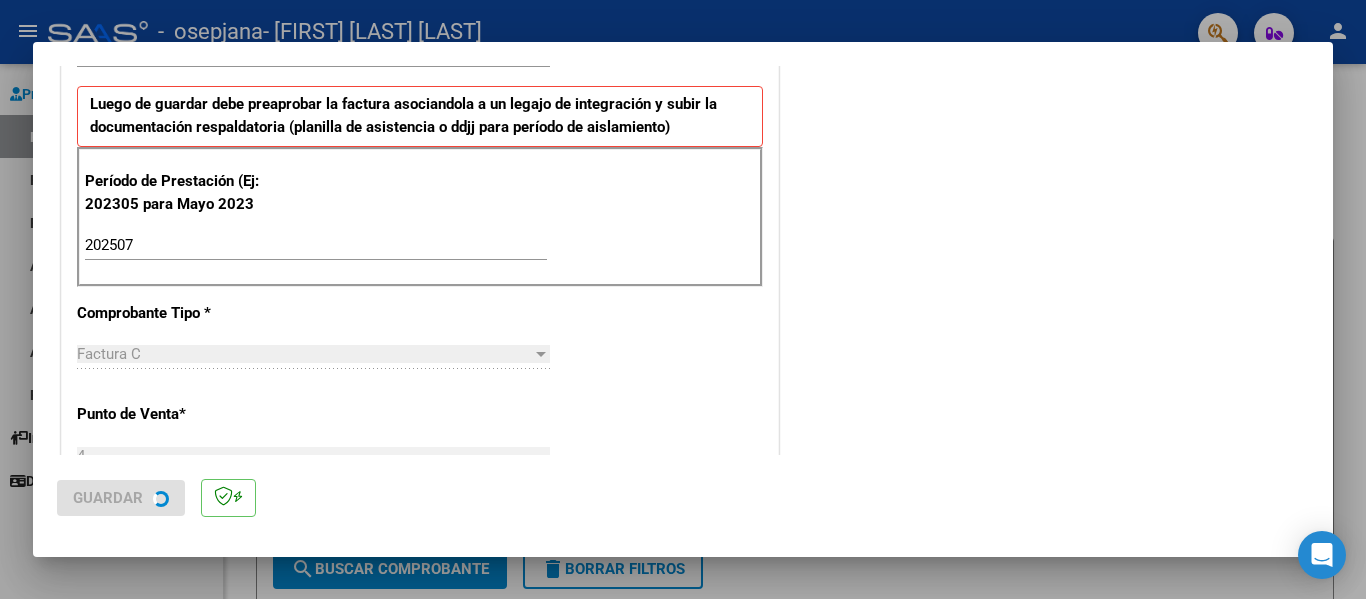 scroll, scrollTop: 0, scrollLeft: 0, axis: both 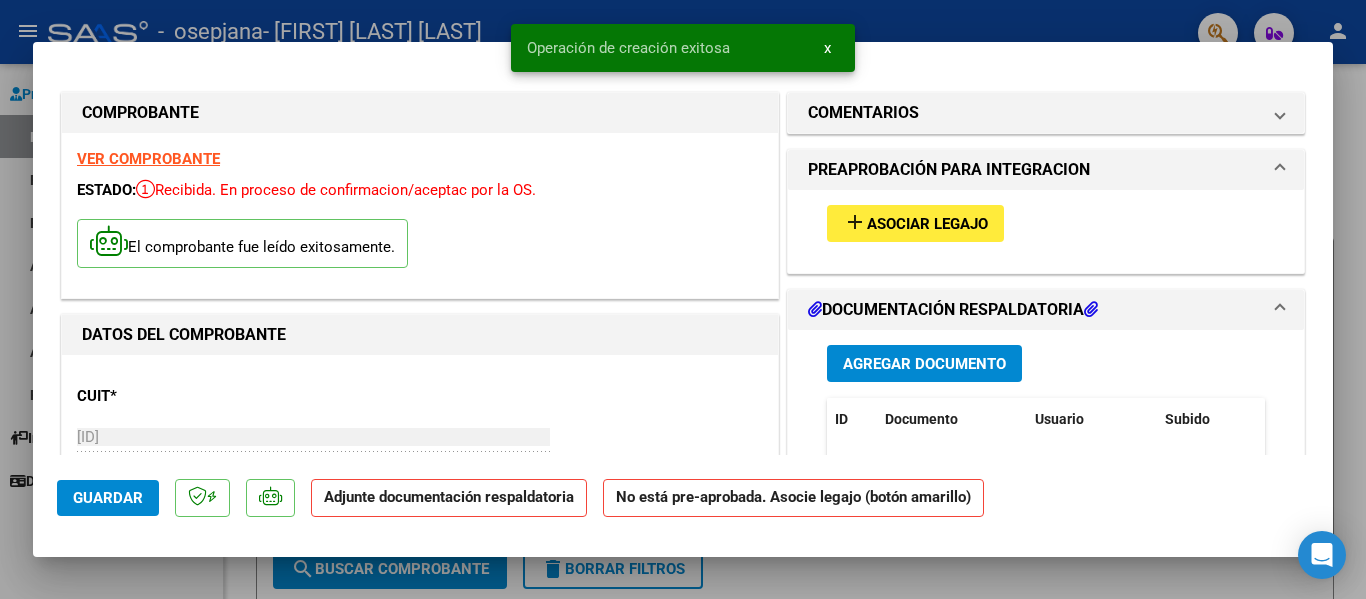 click on "Asociar Legajo" at bounding box center (927, 224) 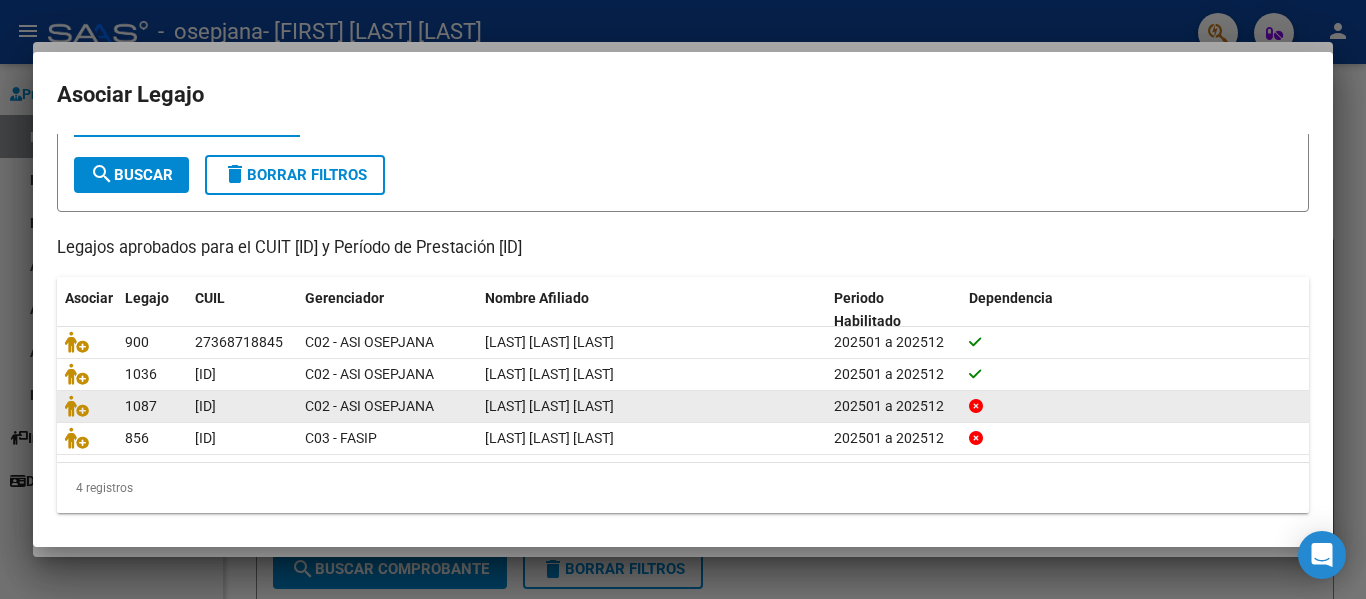 scroll, scrollTop: 104, scrollLeft: 0, axis: vertical 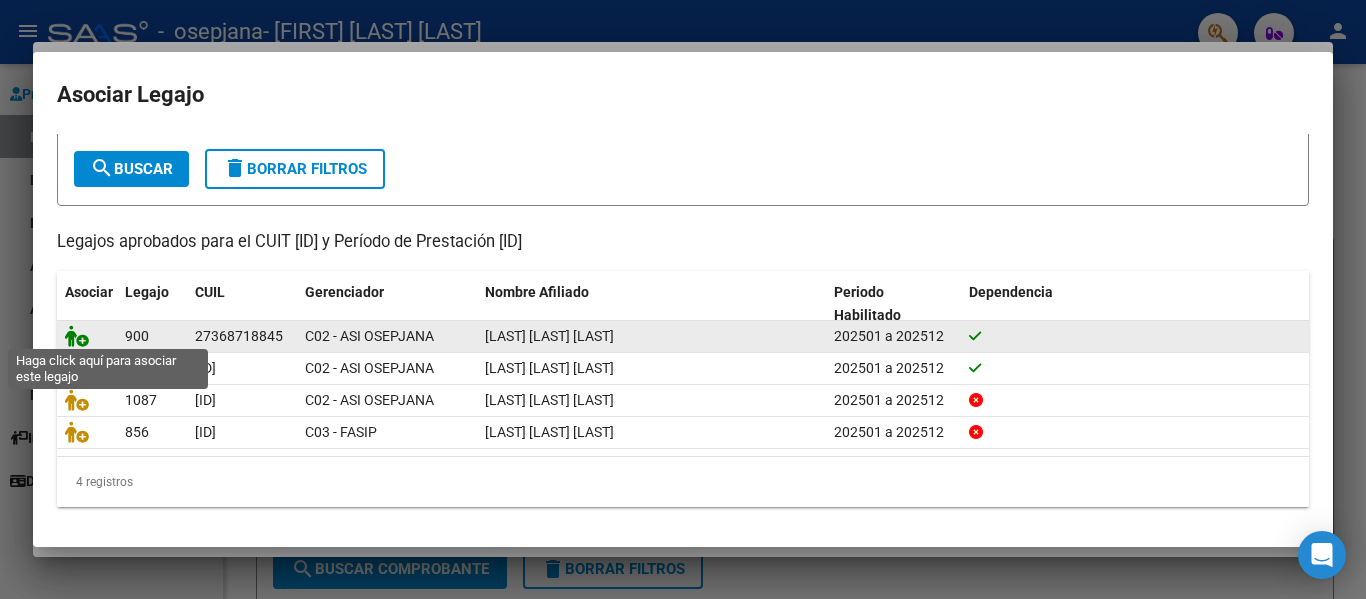 click 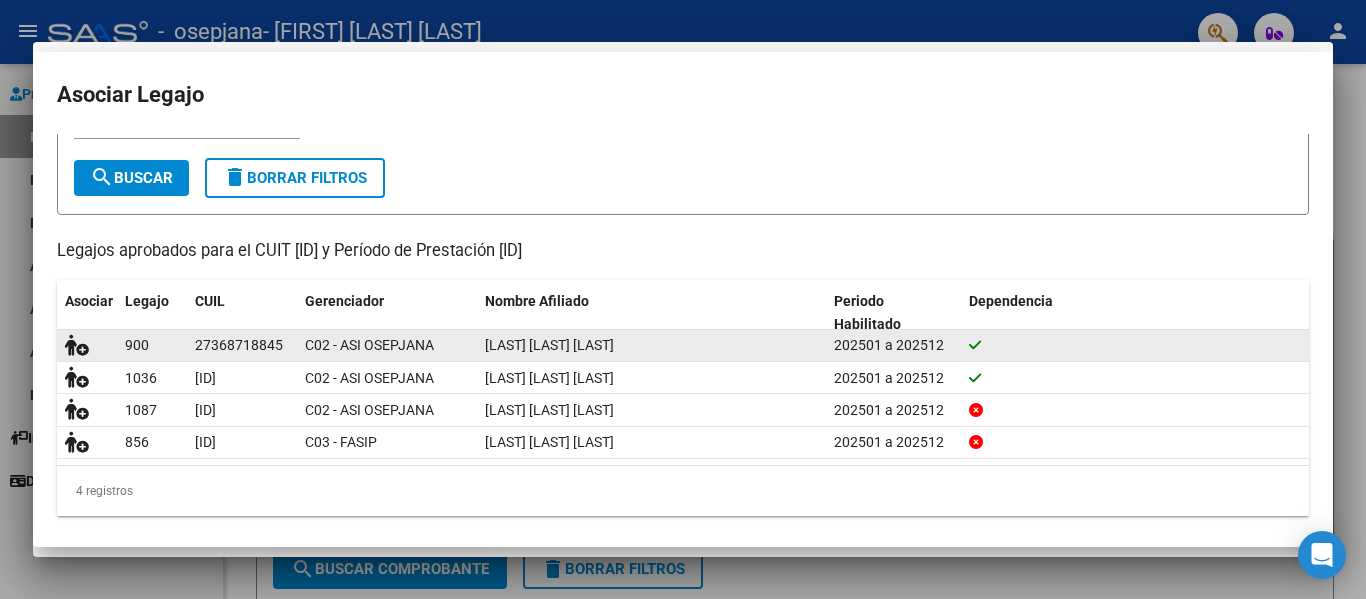 scroll, scrollTop: 0, scrollLeft: 0, axis: both 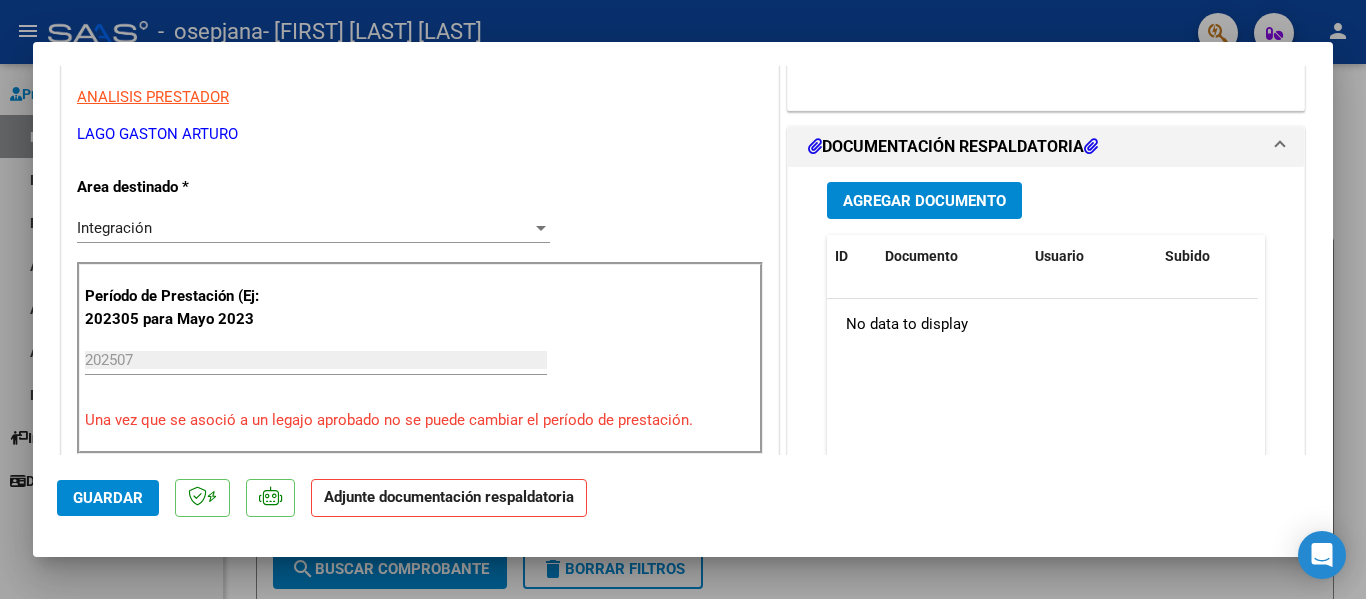 click on "Agregar Documento" at bounding box center (924, 201) 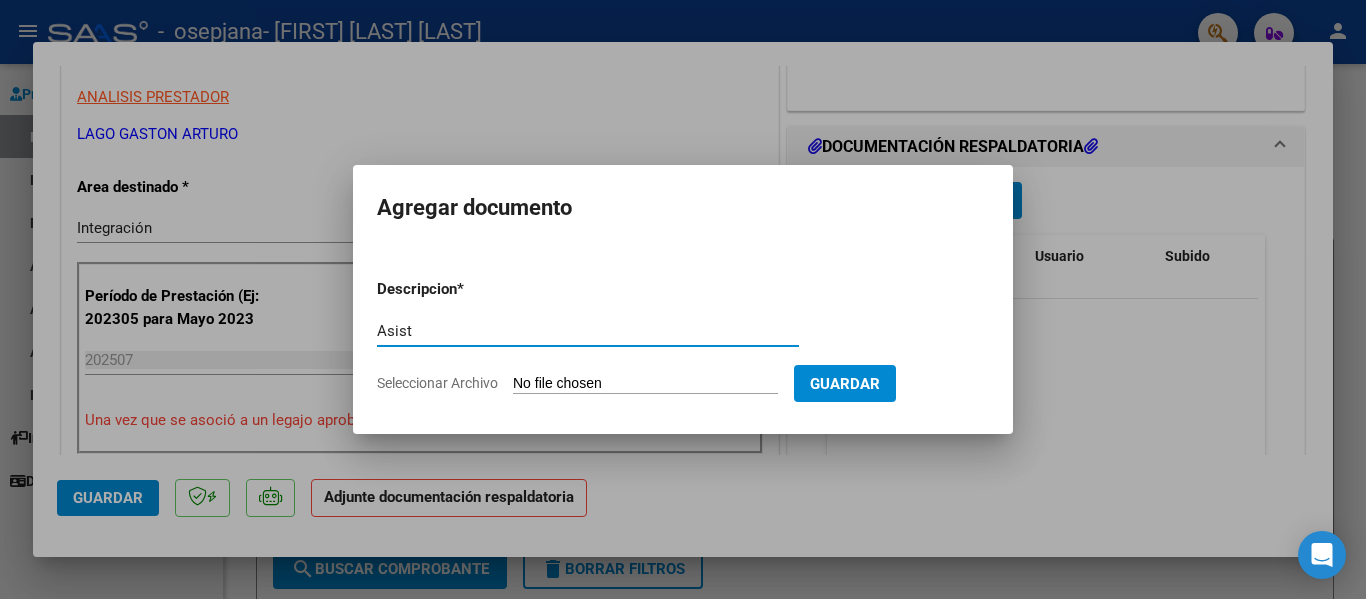 type on "Asist" 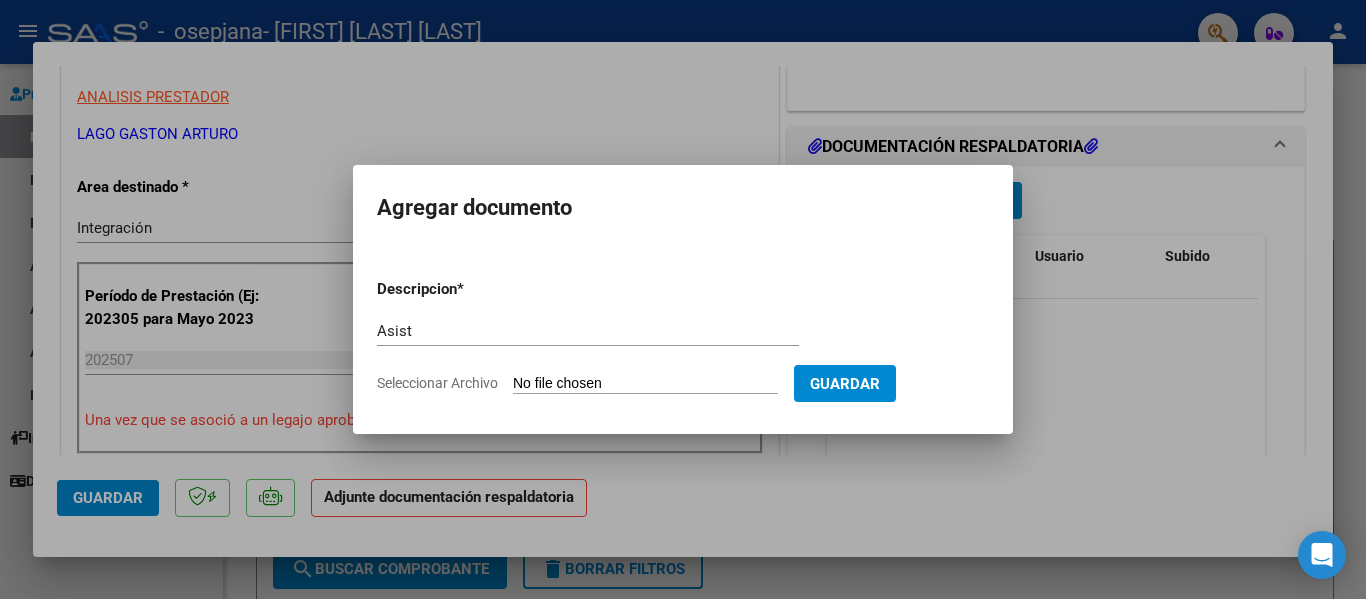 click on "Seleccionar Archivo" at bounding box center [645, 384] 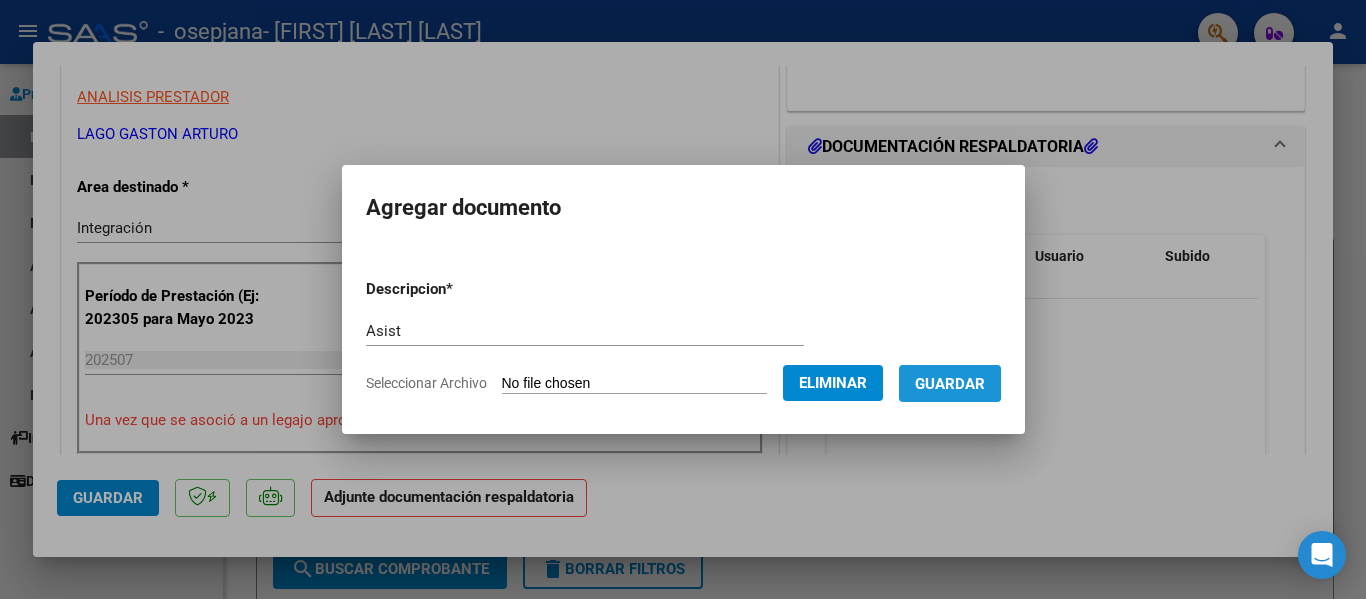 click on "Guardar" at bounding box center [950, 384] 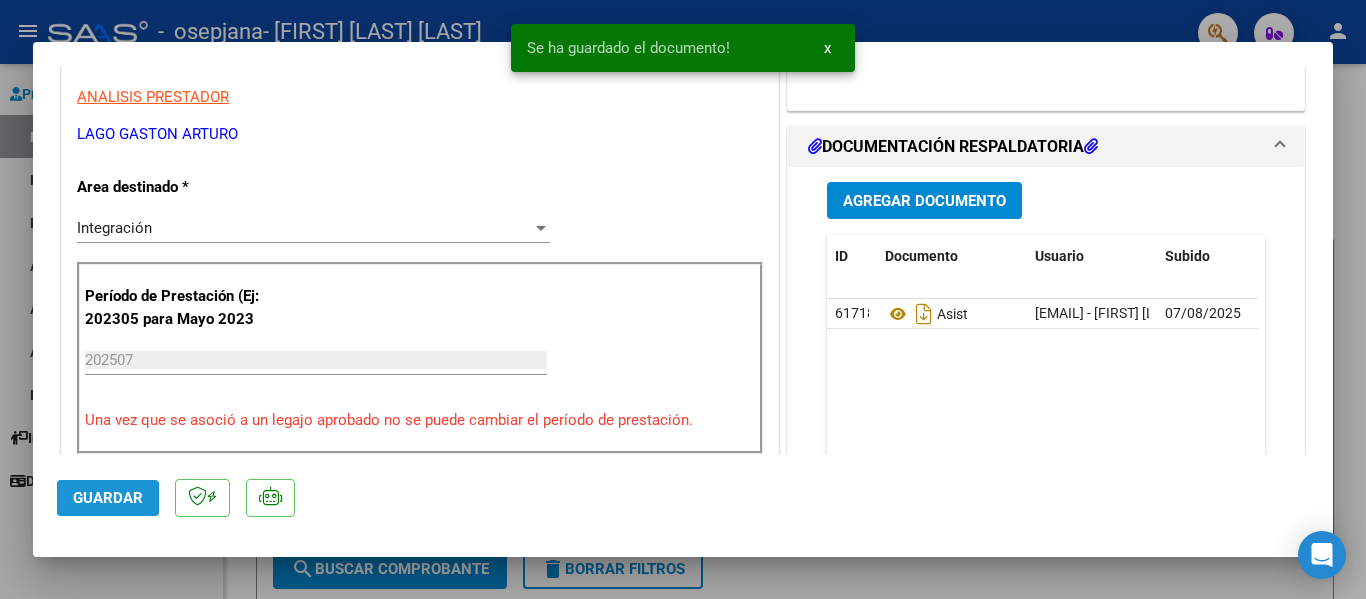 click on "Guardar" 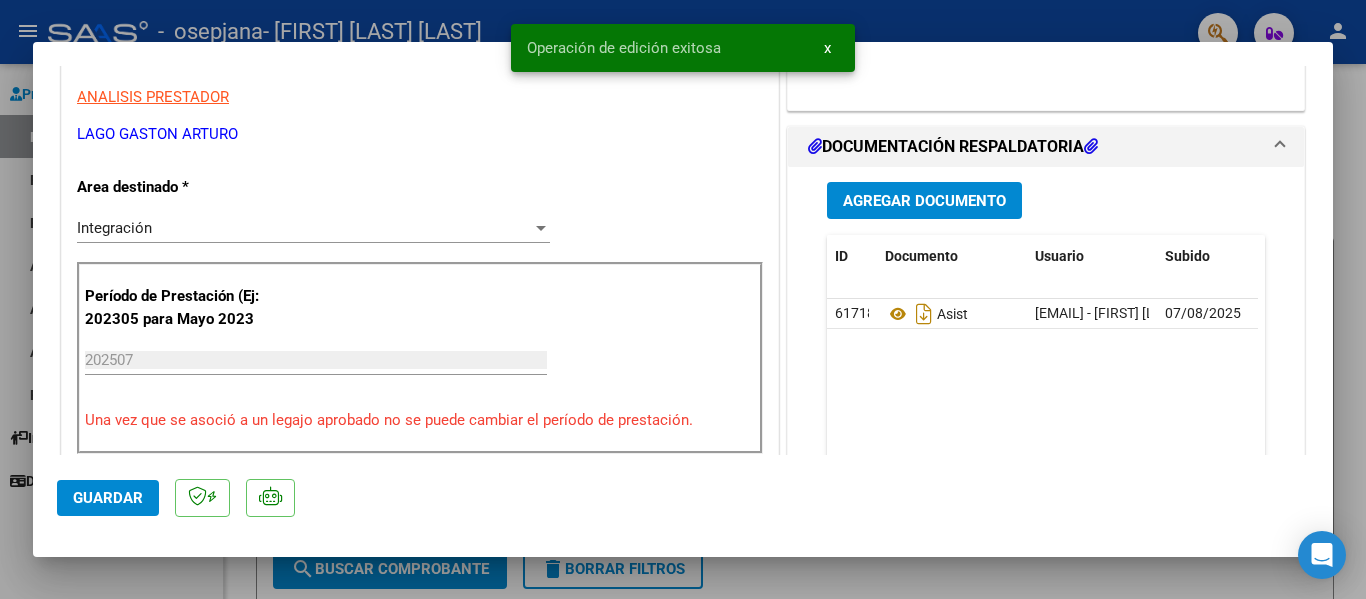 click at bounding box center (683, 299) 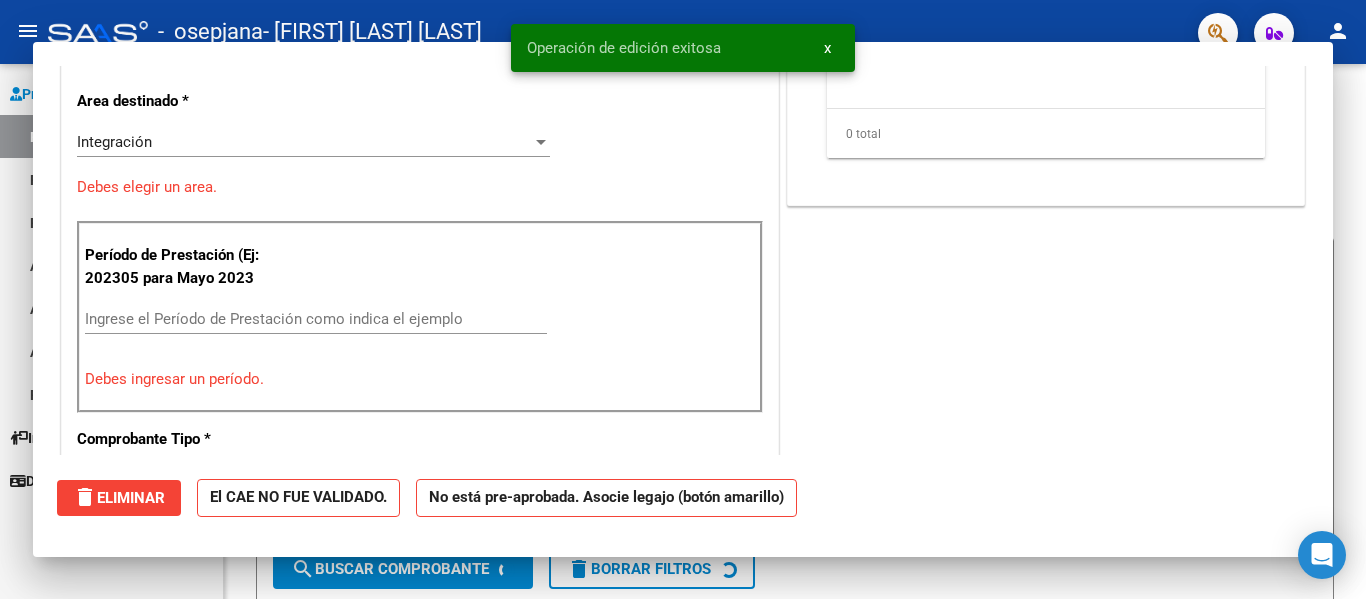 scroll, scrollTop: 339, scrollLeft: 0, axis: vertical 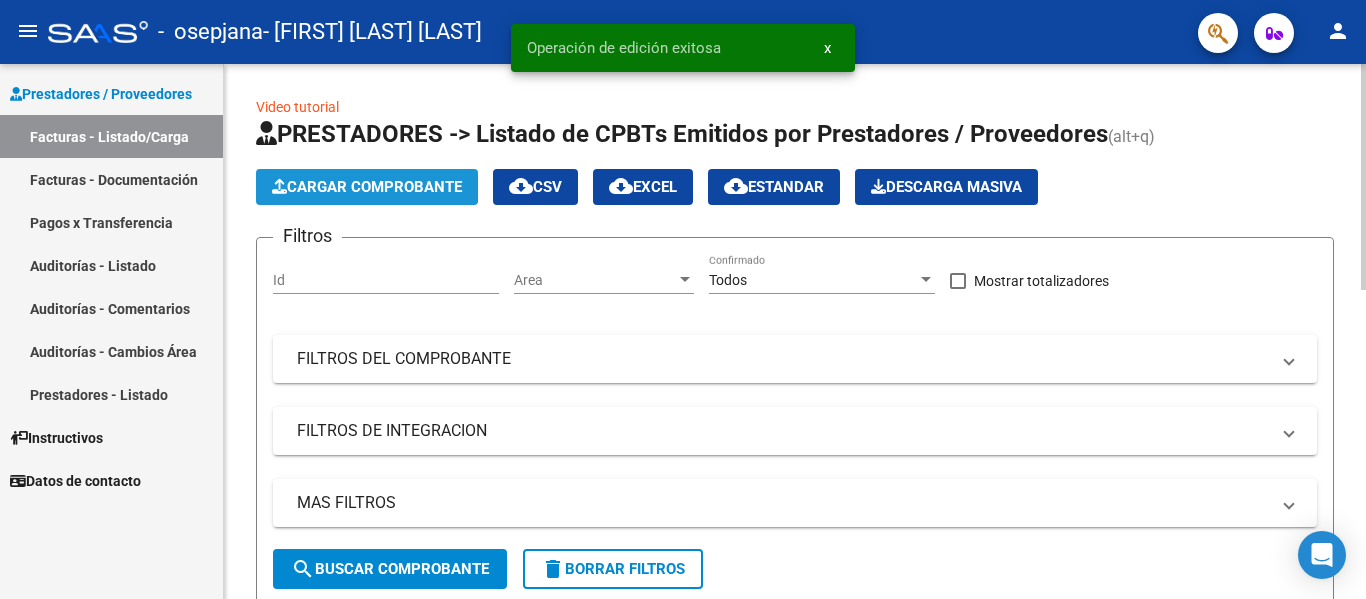 click on "Cargar Comprobante" 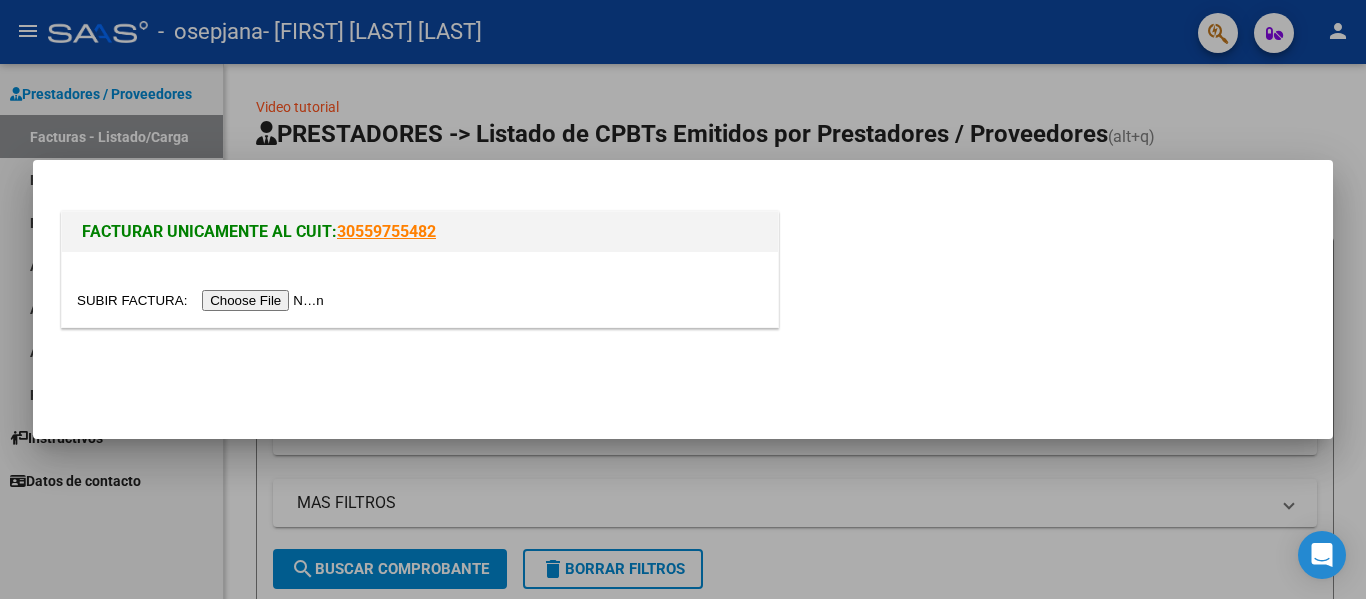 click at bounding box center [203, 300] 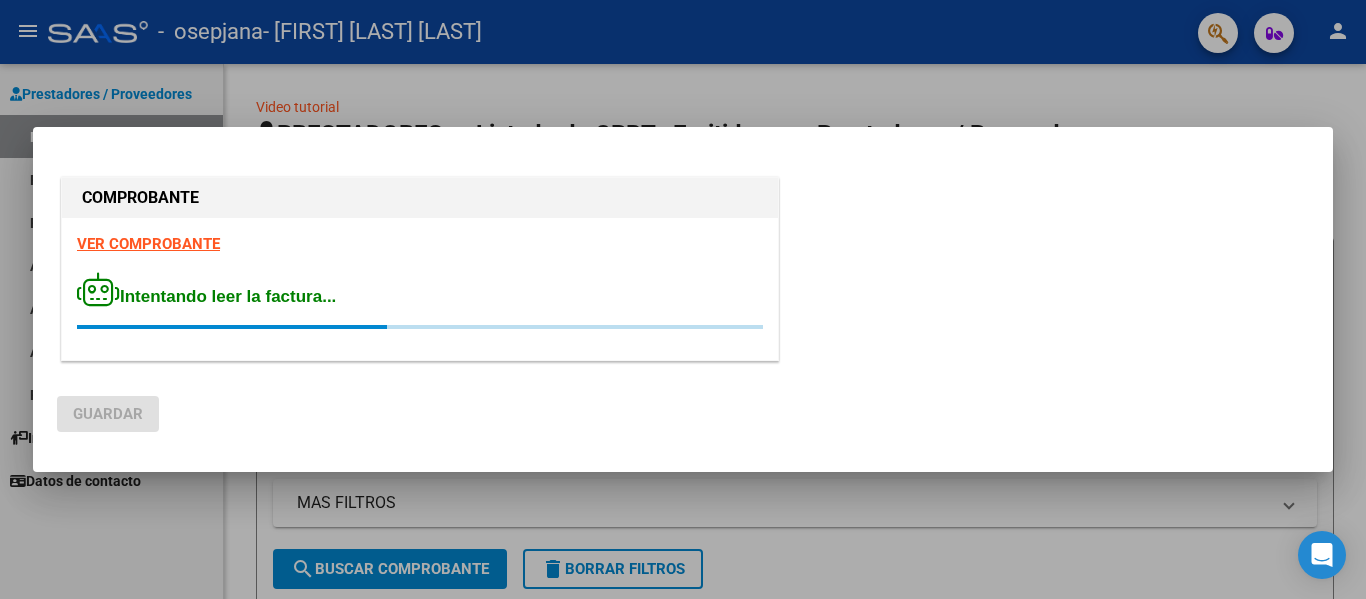 click at bounding box center (683, 299) 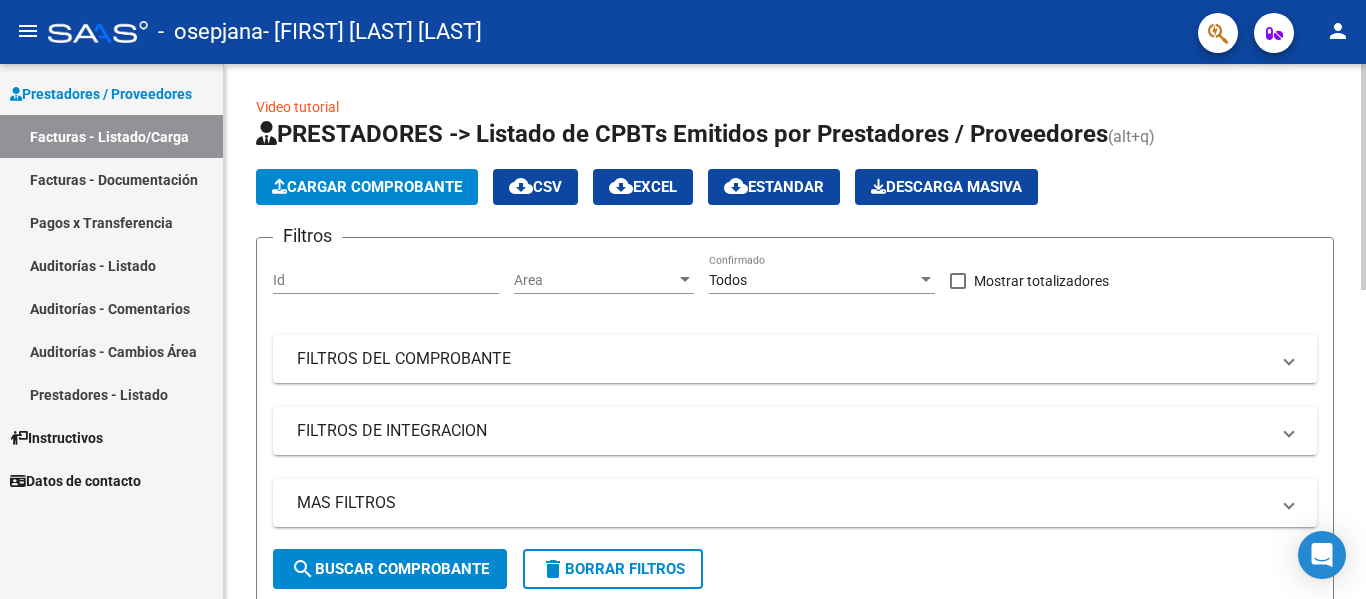 click on "Cargar Comprobante" 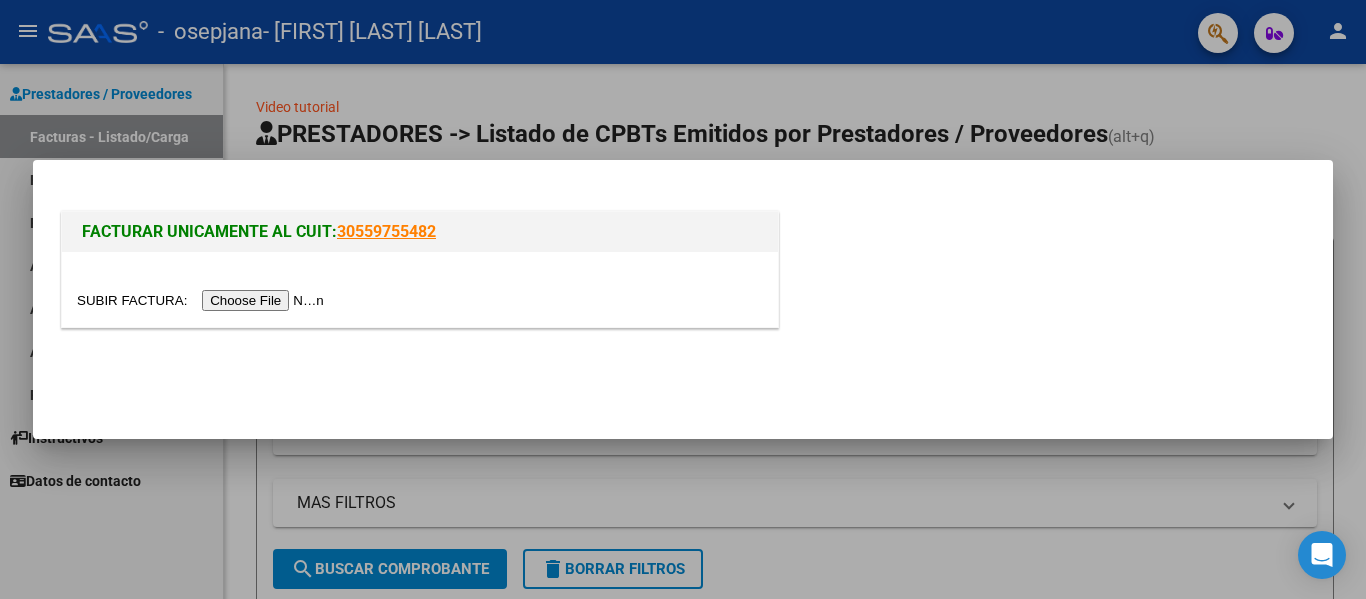 click at bounding box center [203, 300] 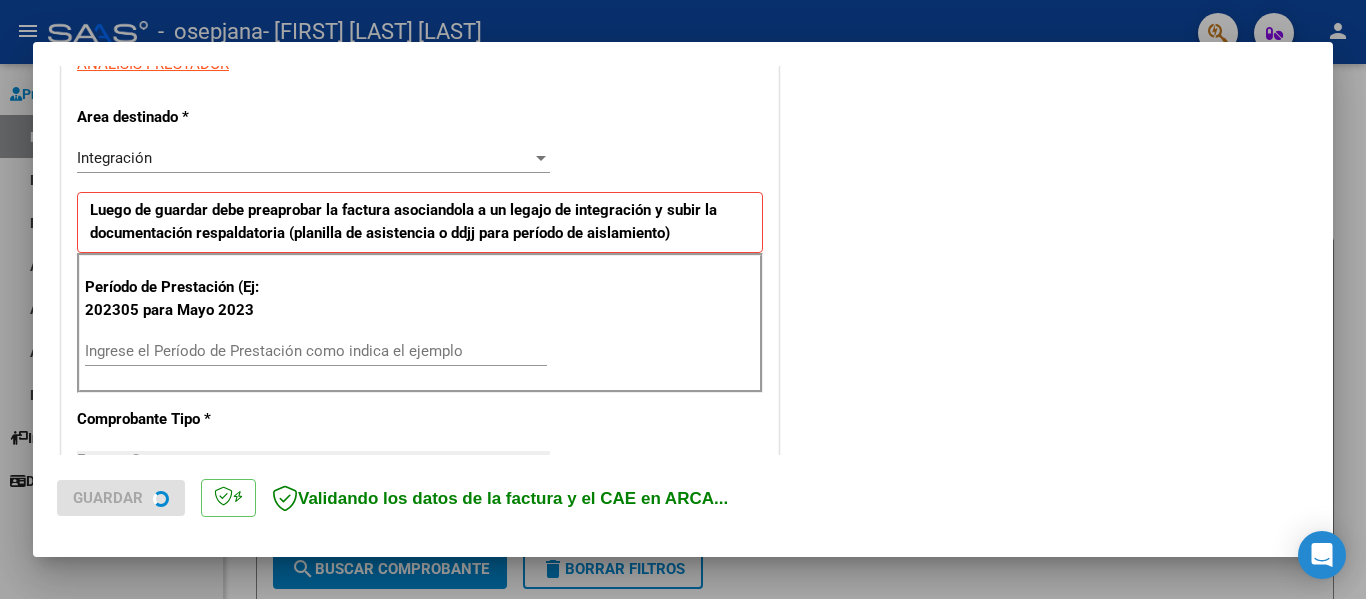 scroll, scrollTop: 400, scrollLeft: 0, axis: vertical 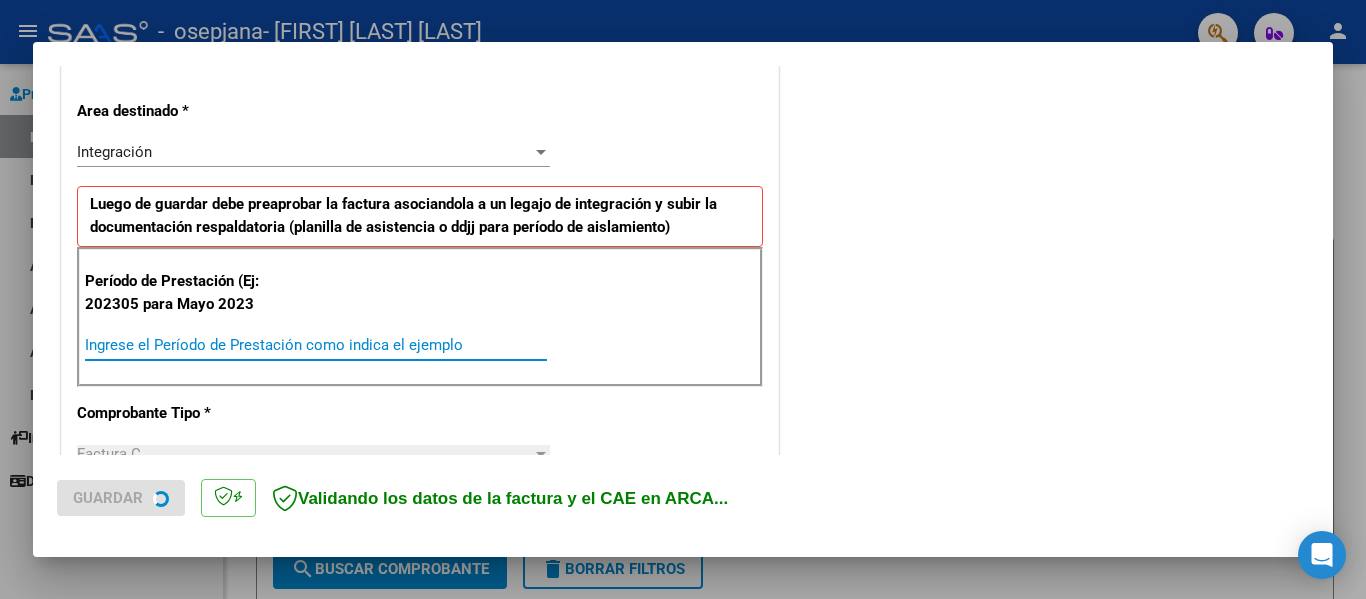 click on "Ingrese el Período de Prestación como indica el ejemplo" at bounding box center (316, 345) 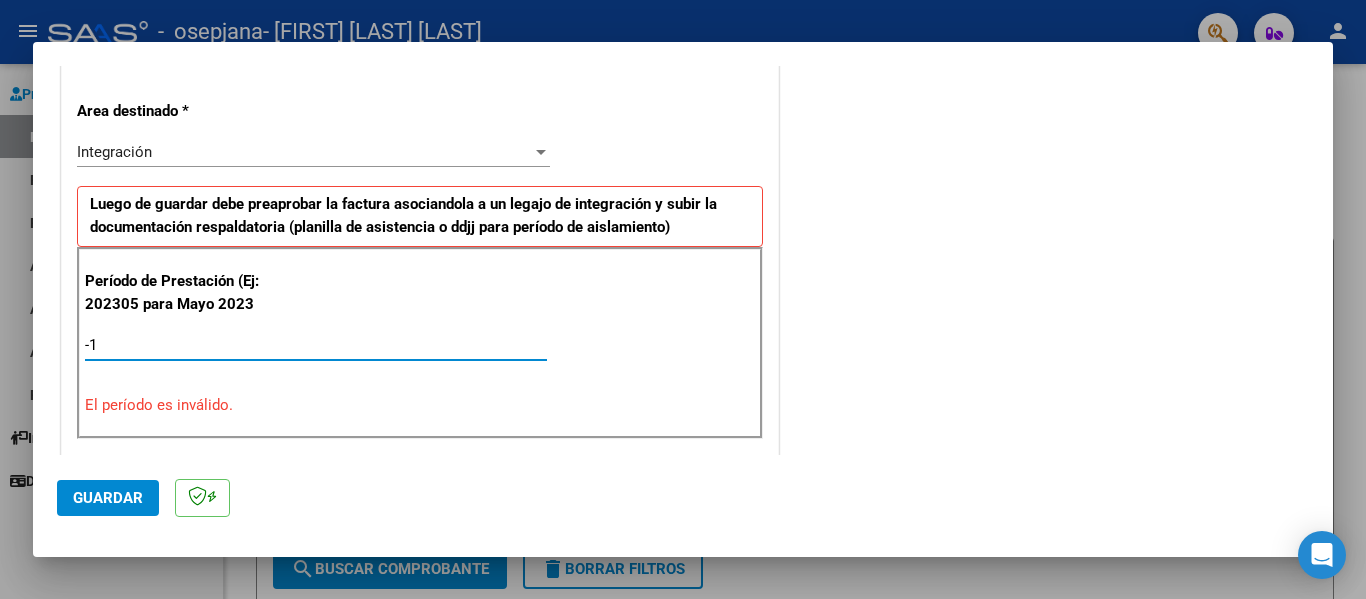 type on "-2" 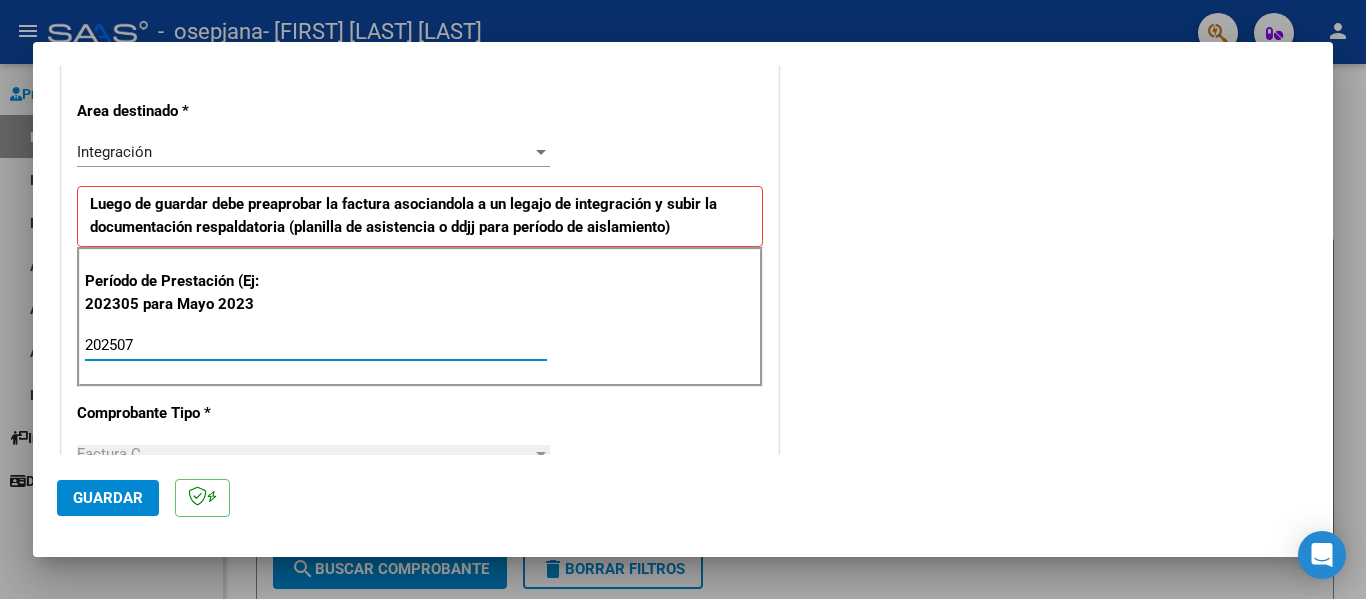 type on "202507" 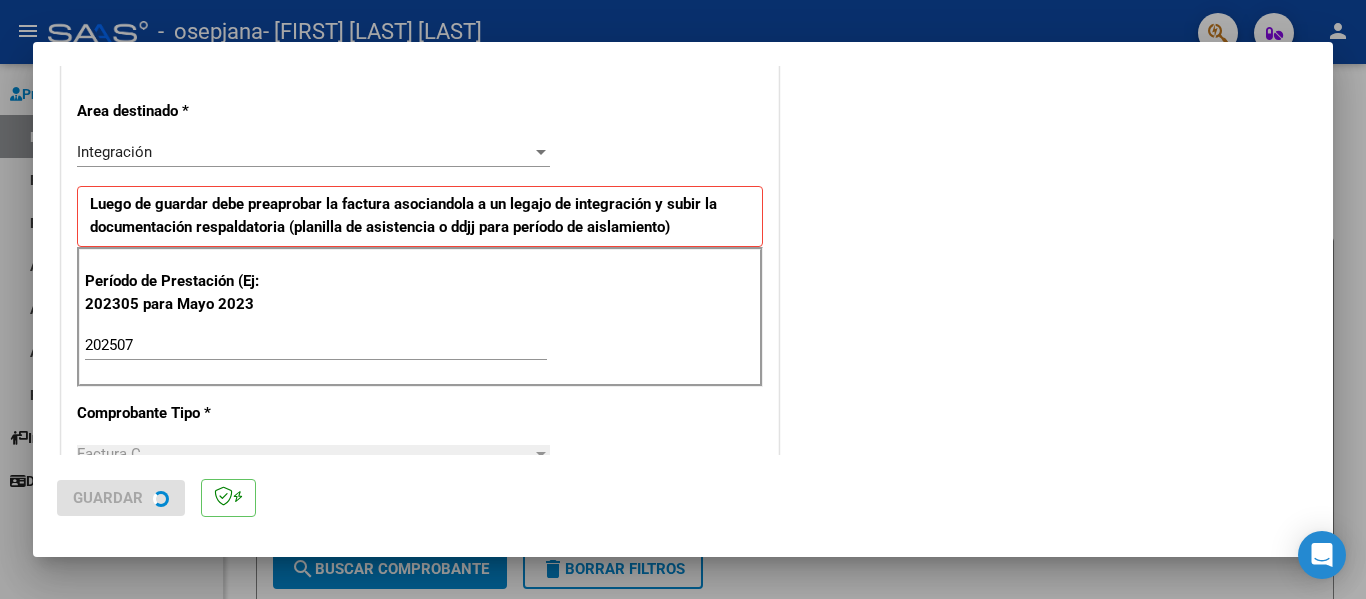 scroll, scrollTop: 0, scrollLeft: 0, axis: both 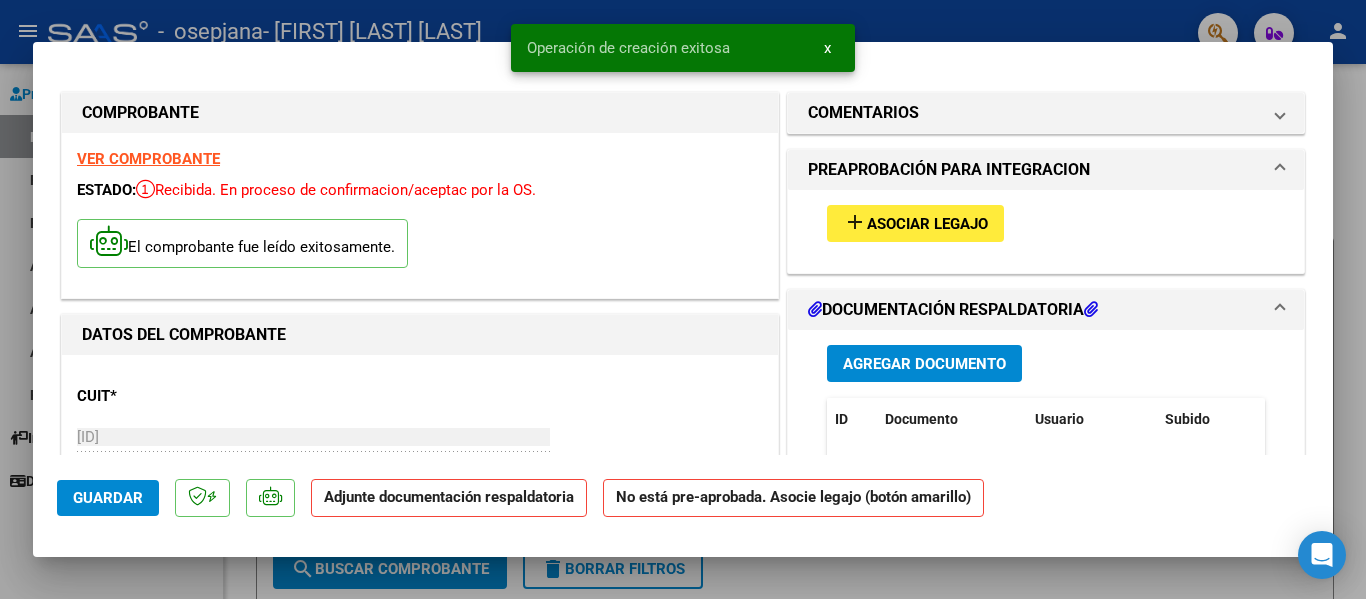 click on "Asociar Legajo" at bounding box center (927, 224) 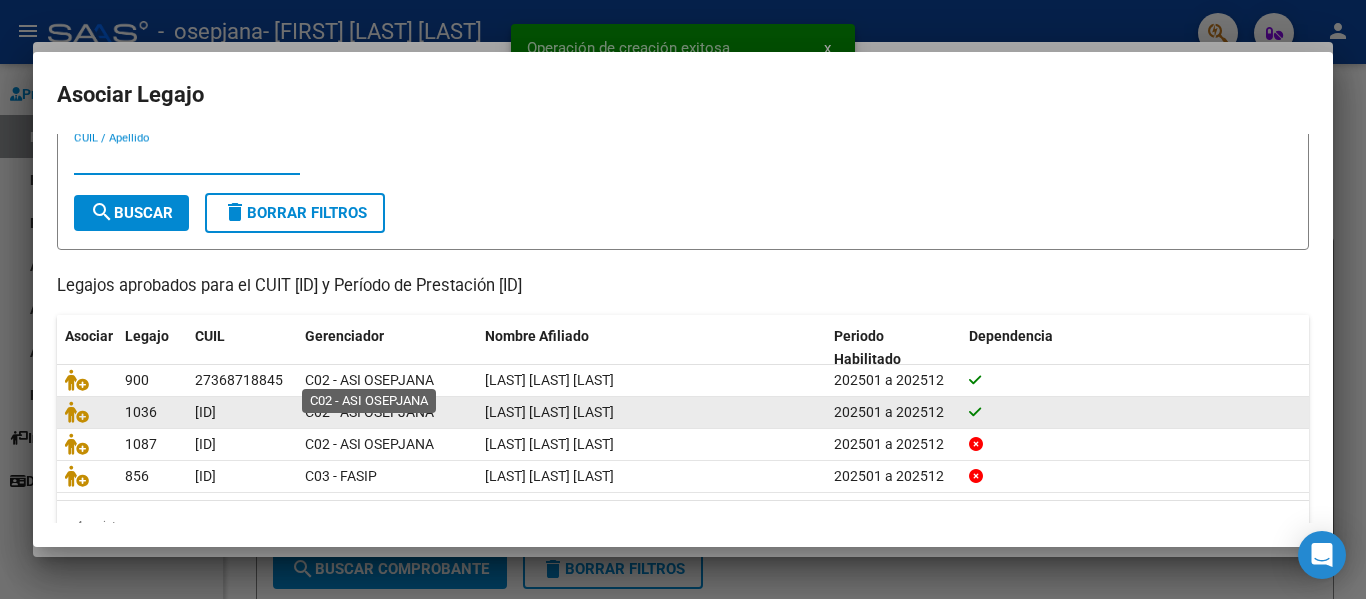 scroll, scrollTop: 100, scrollLeft: 0, axis: vertical 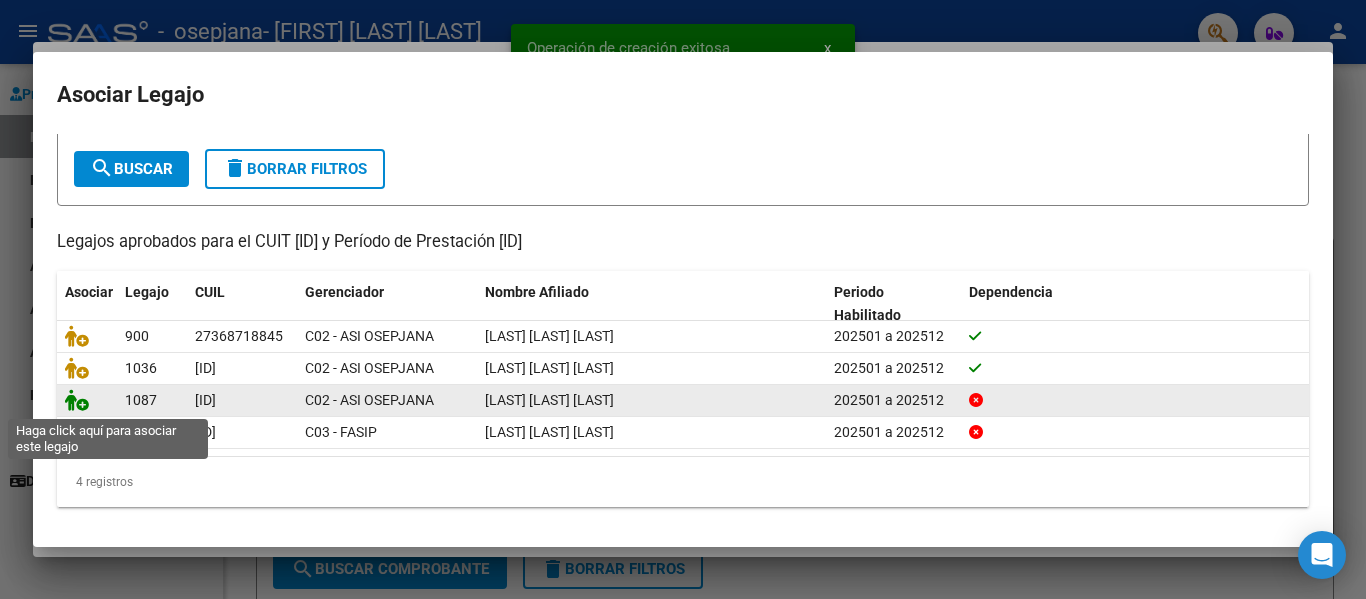 click 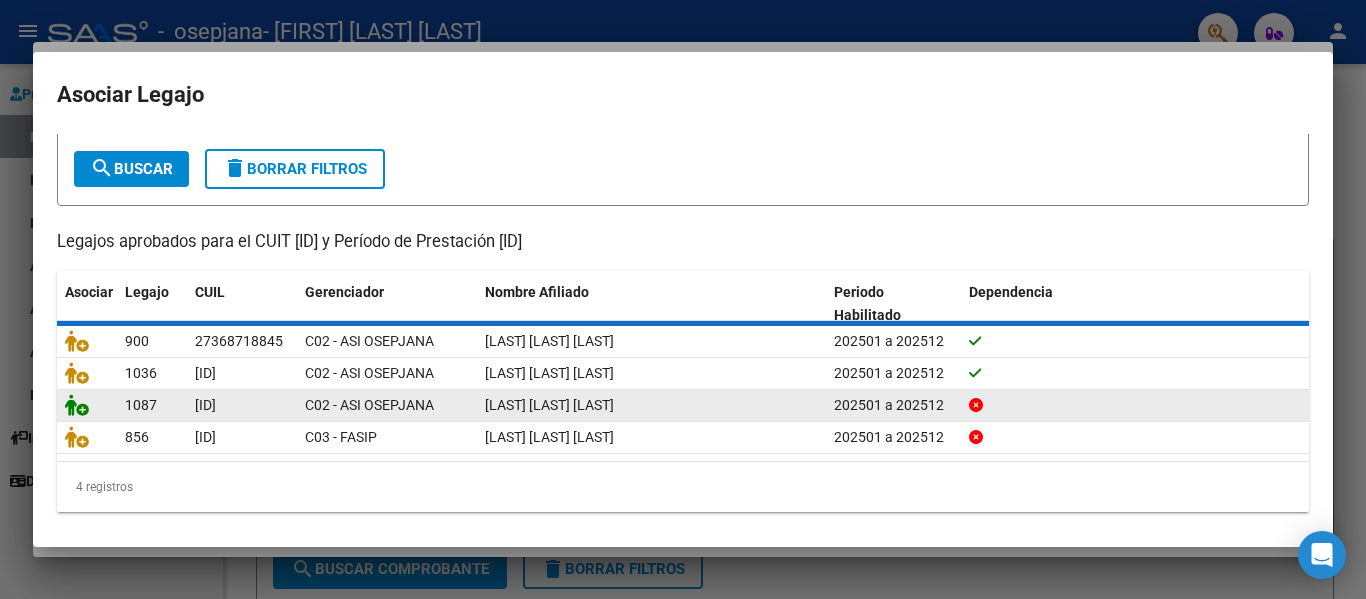 scroll, scrollTop: 0, scrollLeft: 0, axis: both 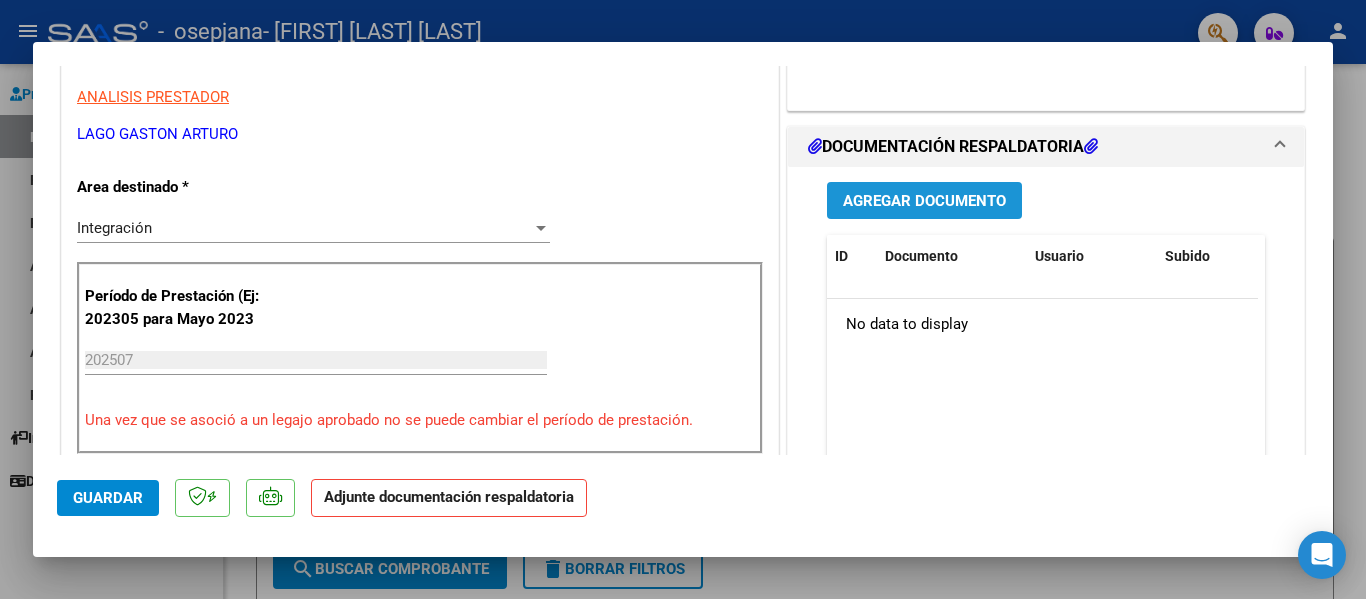 click on "Agregar Documento" at bounding box center [924, 201] 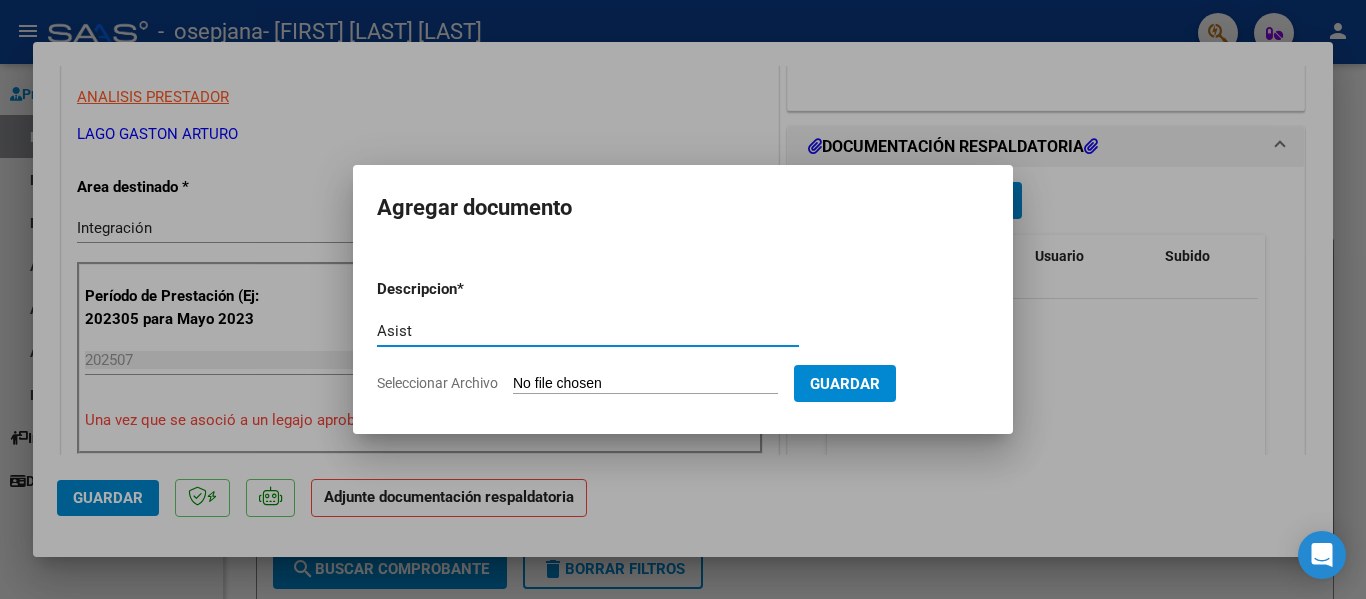 type on "Asist" 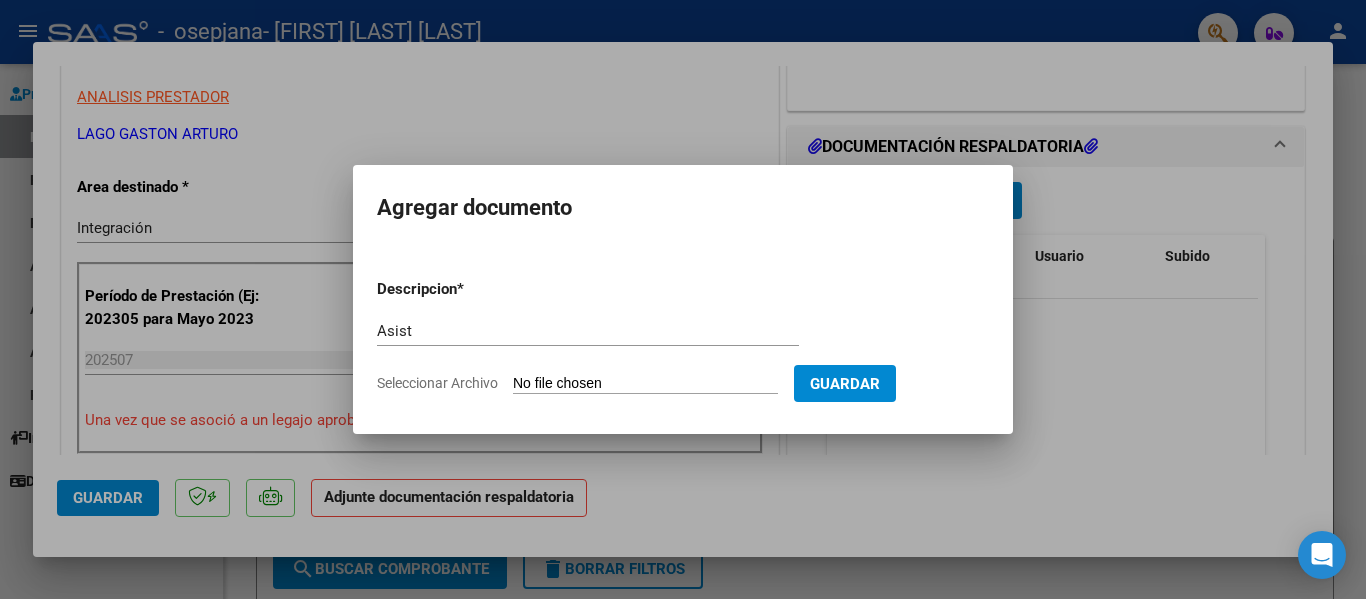 click on "Seleccionar Archivo" at bounding box center [645, 384] 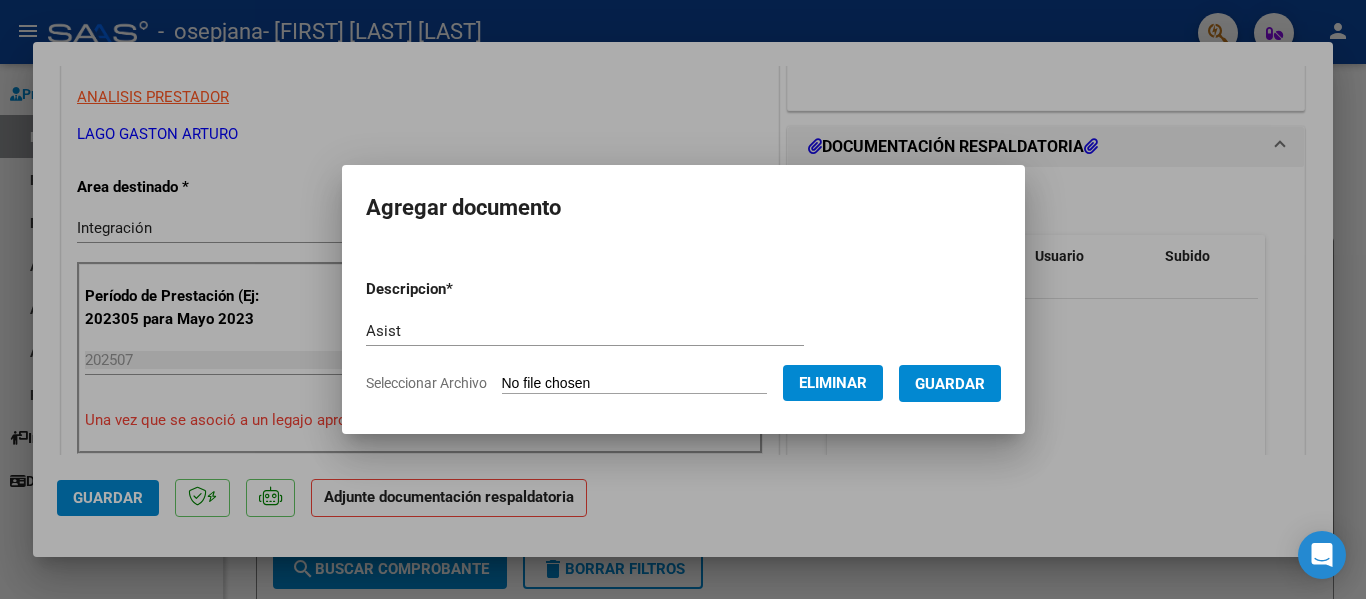 click on "Guardar" at bounding box center (950, 384) 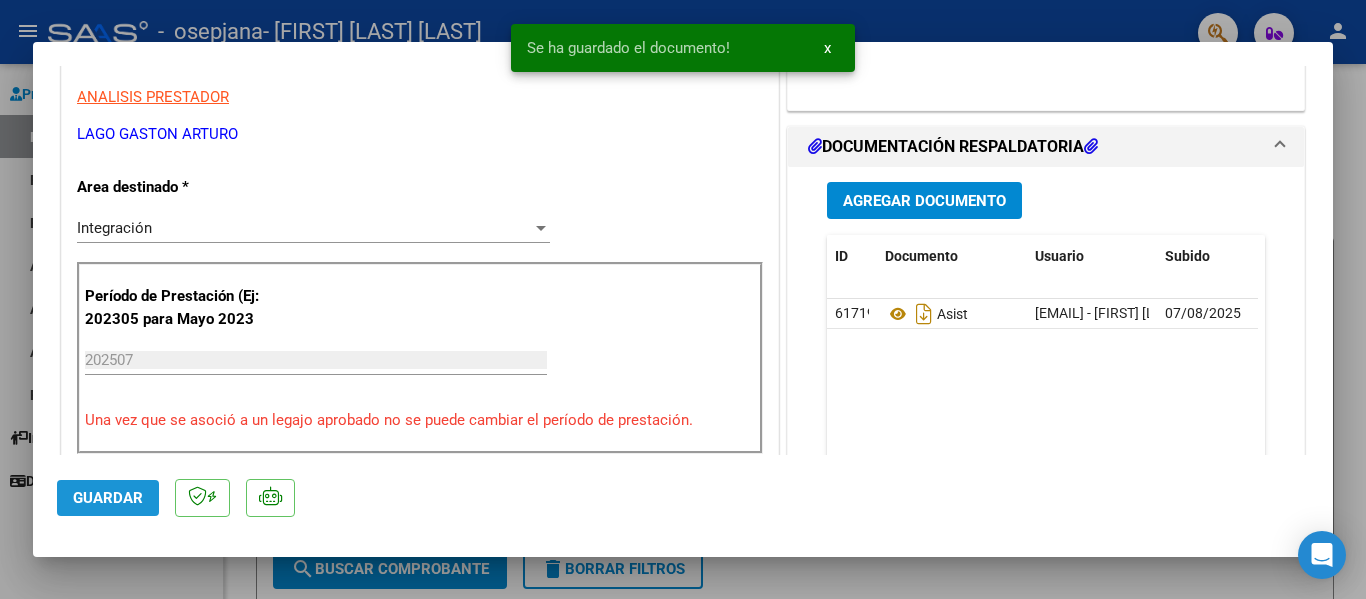 click on "Guardar" 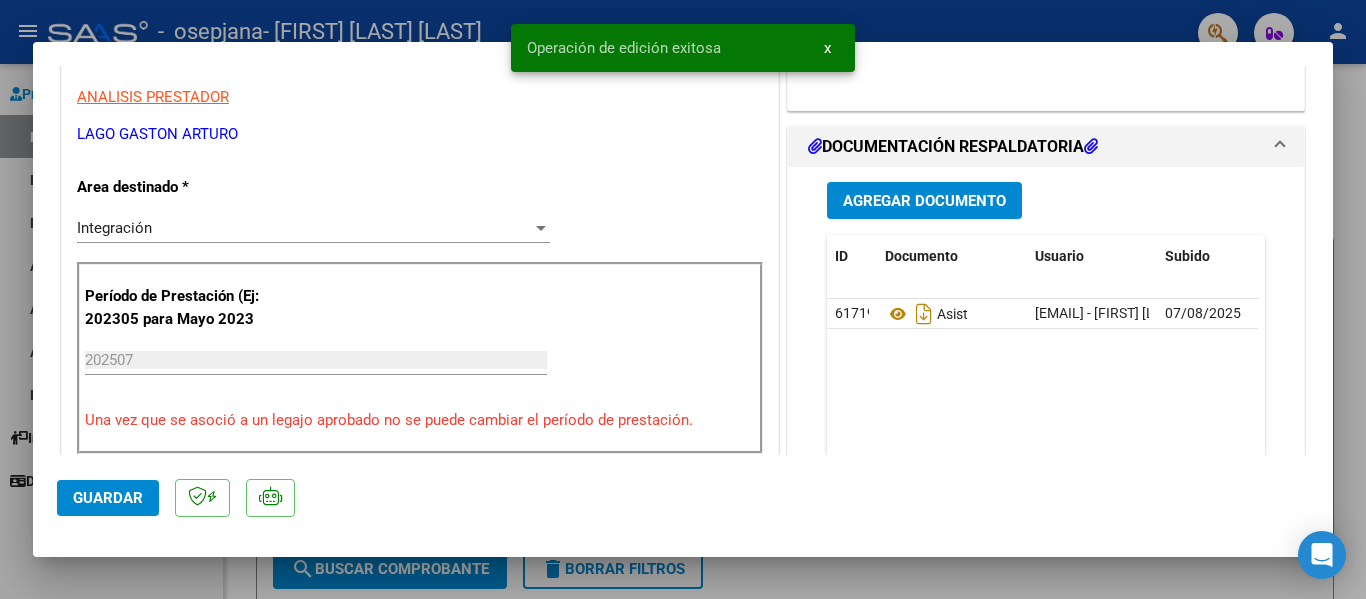 click at bounding box center [683, 299] 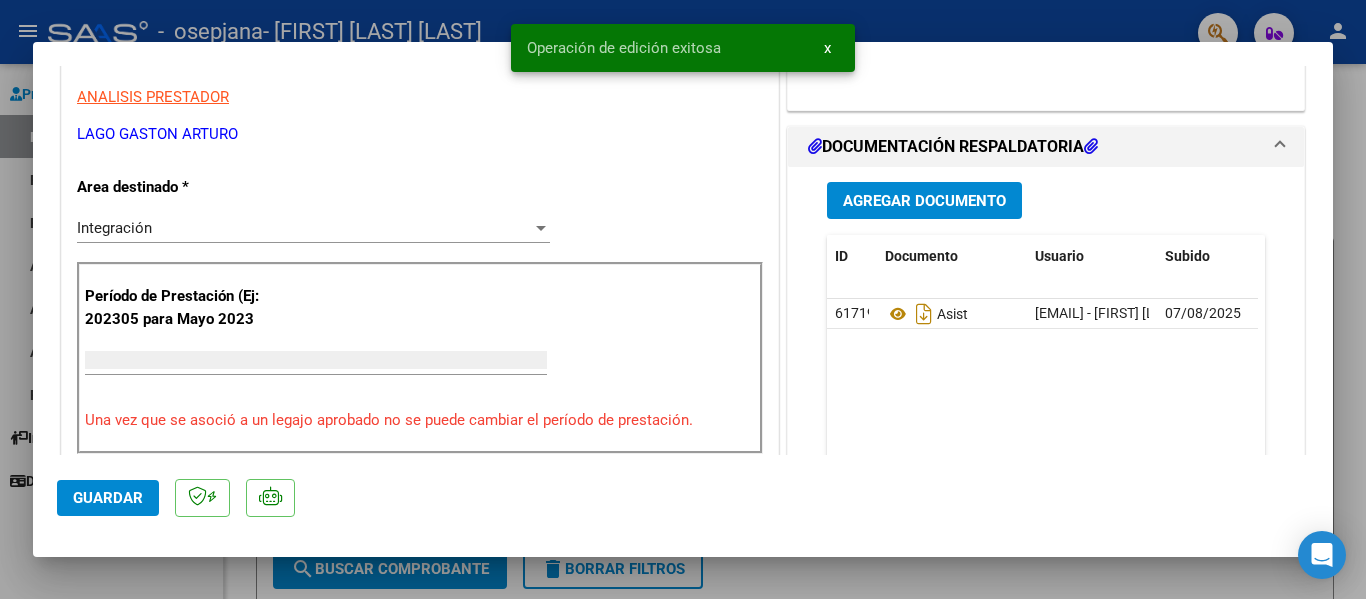 scroll, scrollTop: 339, scrollLeft: 0, axis: vertical 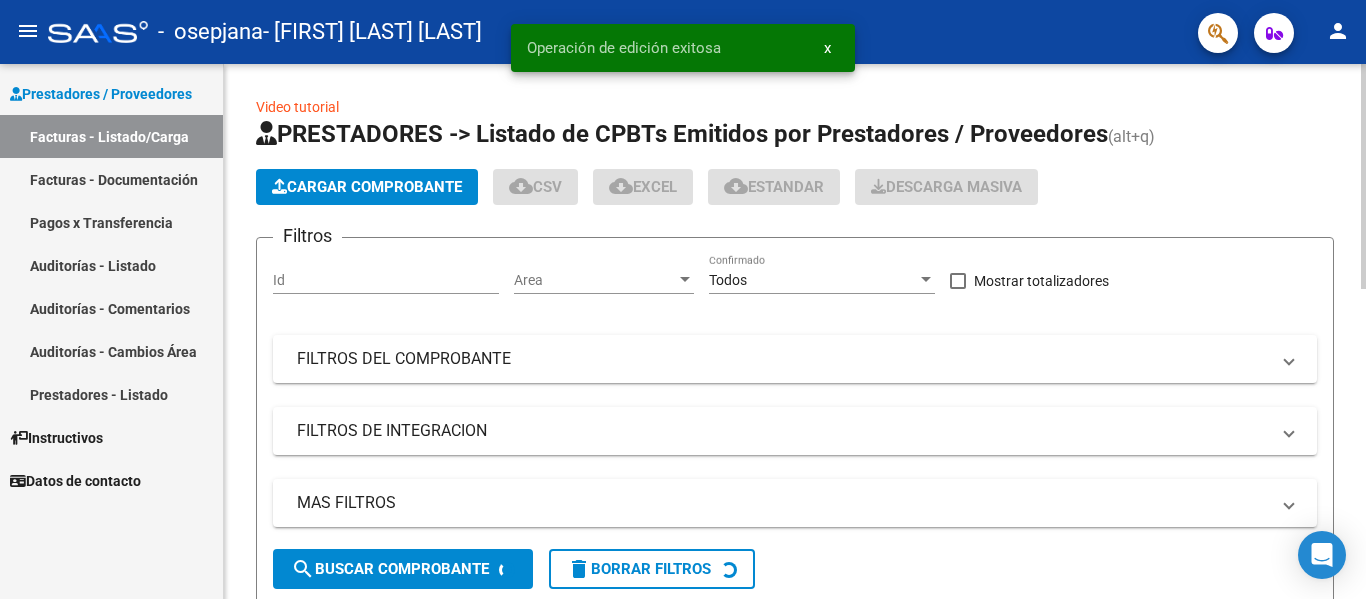 click on "Cargar Comprobante" 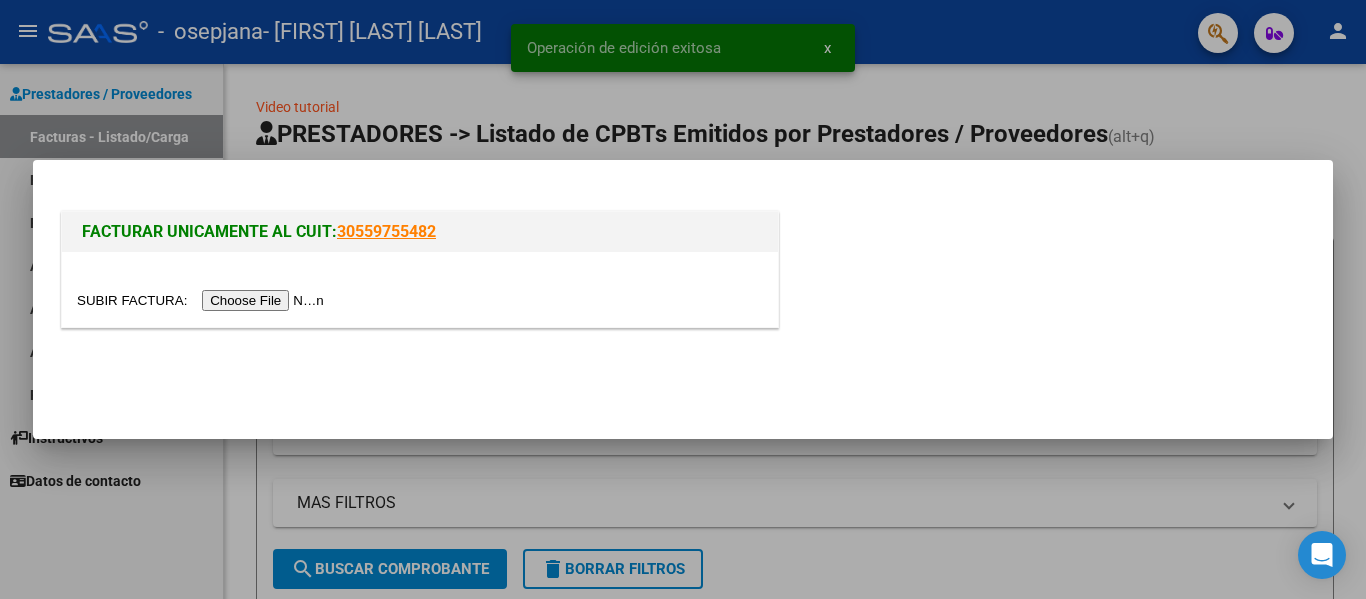 click at bounding box center [203, 300] 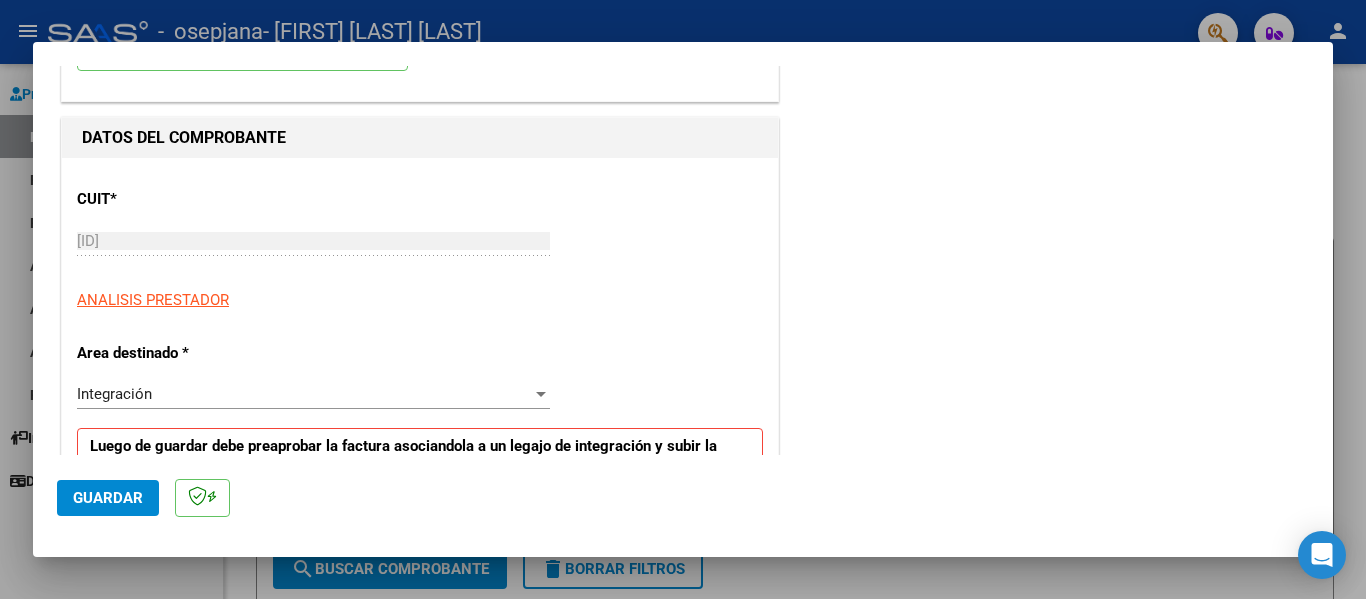 scroll, scrollTop: 300, scrollLeft: 0, axis: vertical 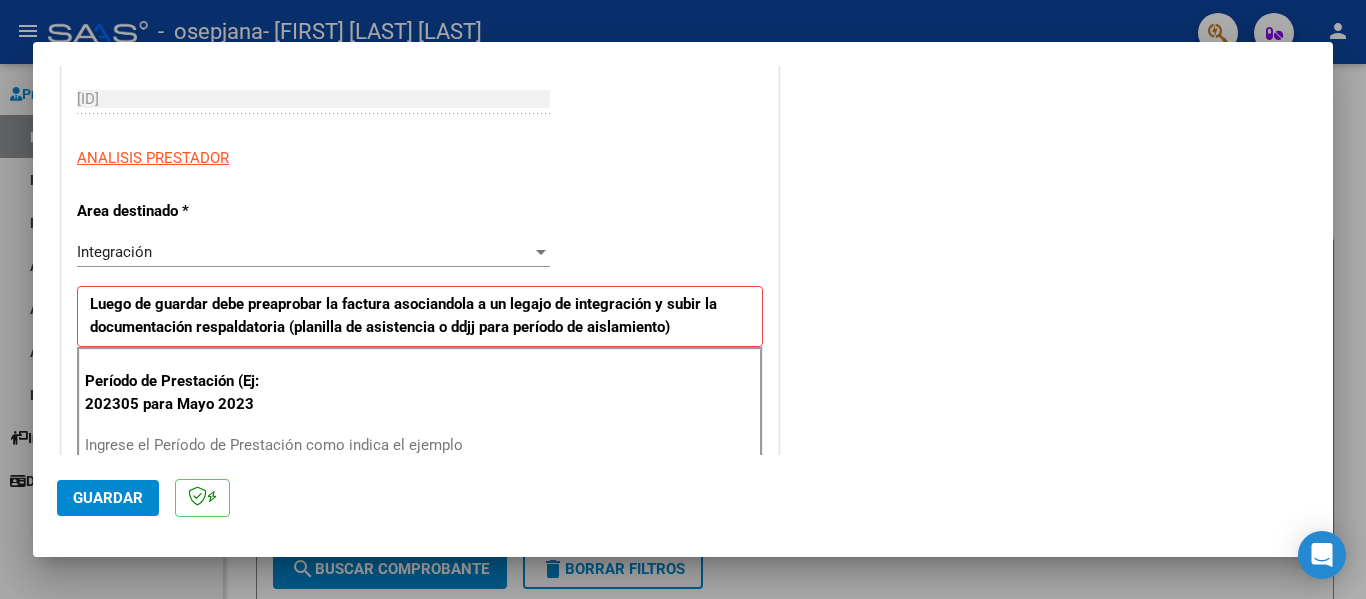 click on "Ingrese el Período de Prestación como indica el ejemplo" at bounding box center [316, 445] 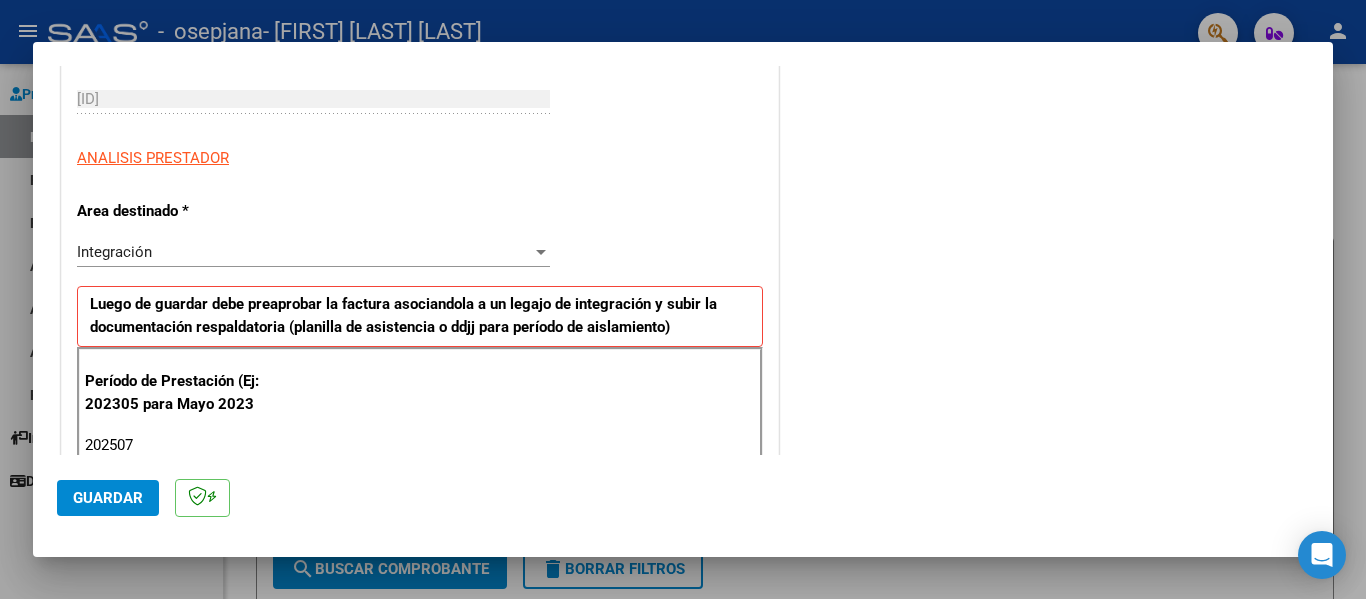type on "202507" 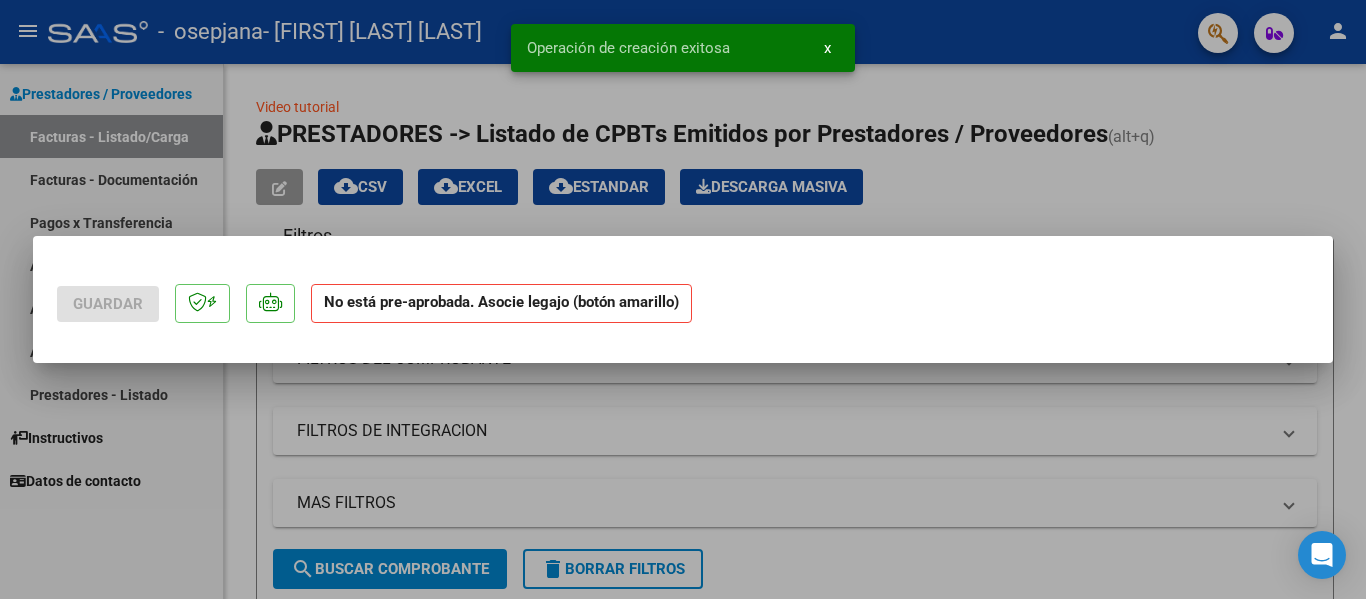 scroll, scrollTop: 0, scrollLeft: 0, axis: both 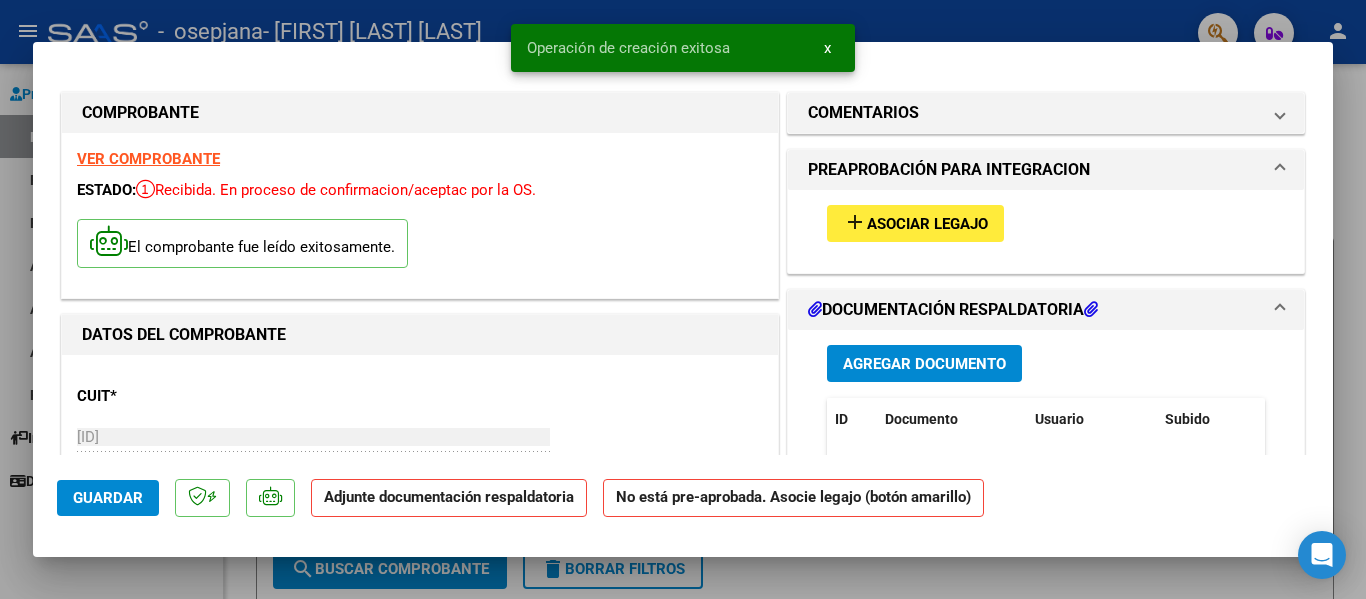 click on "Asociar Legajo" at bounding box center [927, 224] 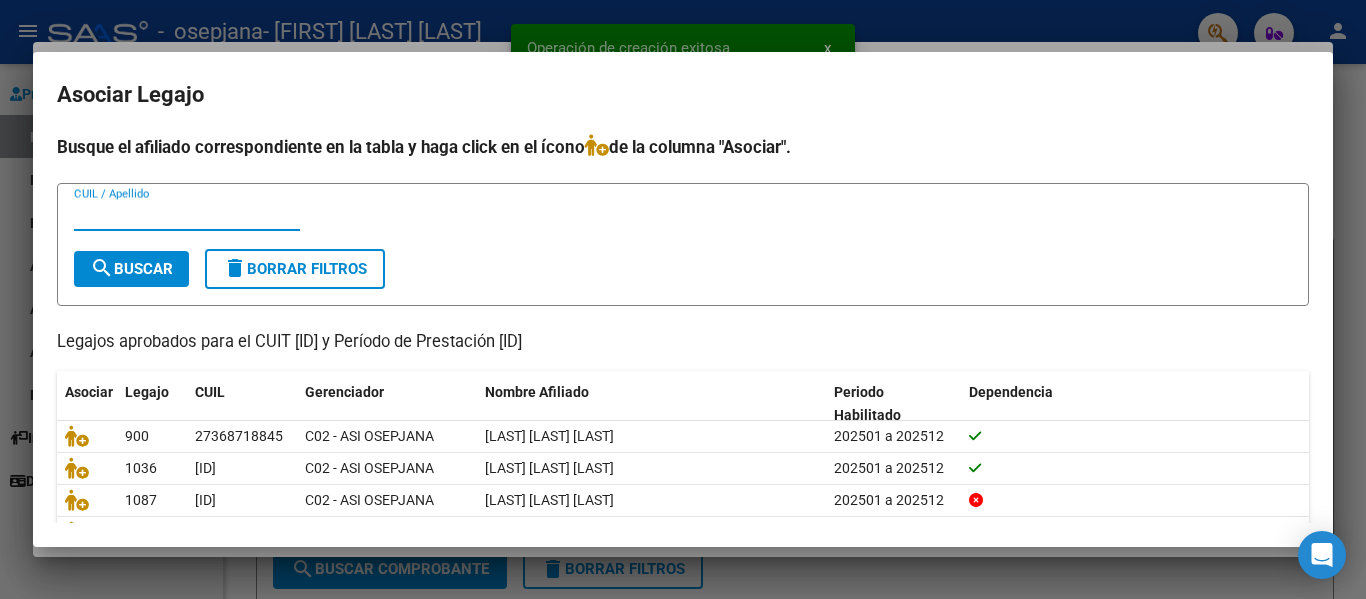 scroll, scrollTop: 100, scrollLeft: 0, axis: vertical 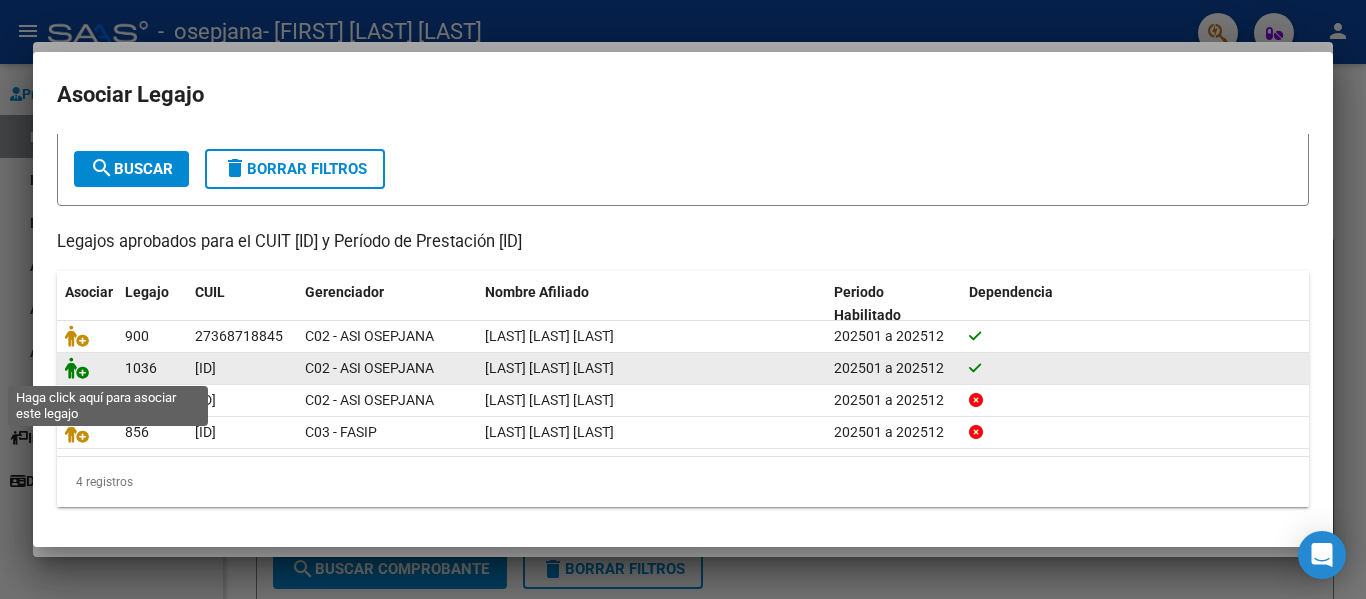 click 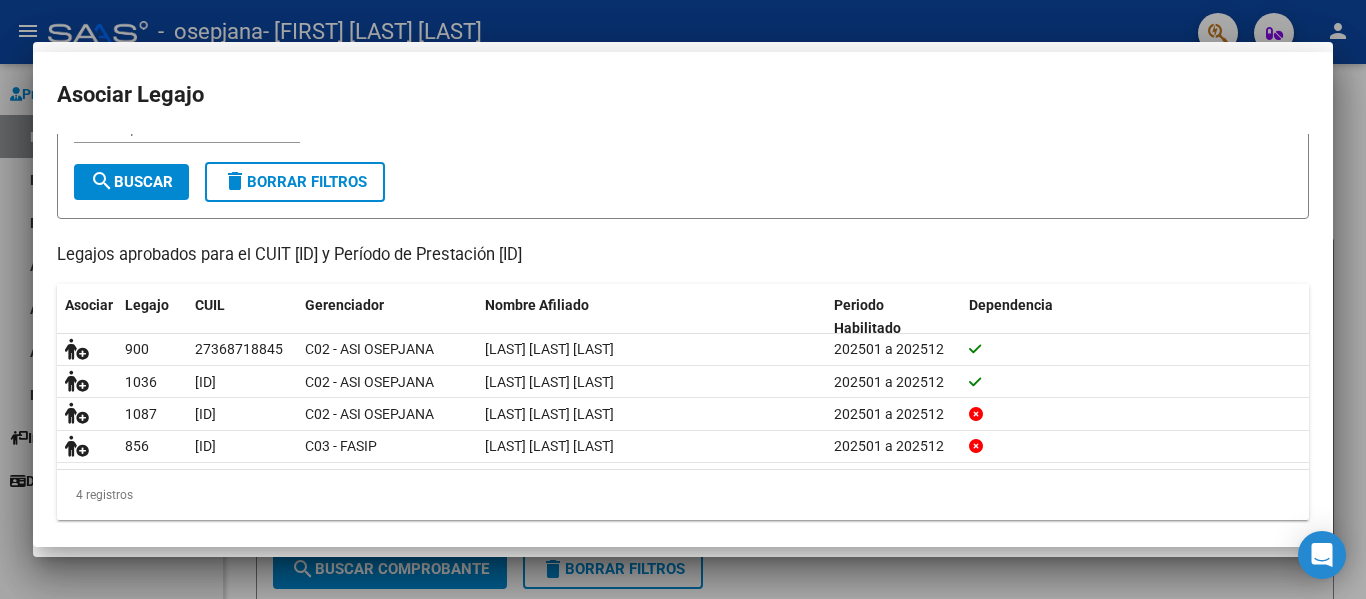 scroll, scrollTop: 113, scrollLeft: 0, axis: vertical 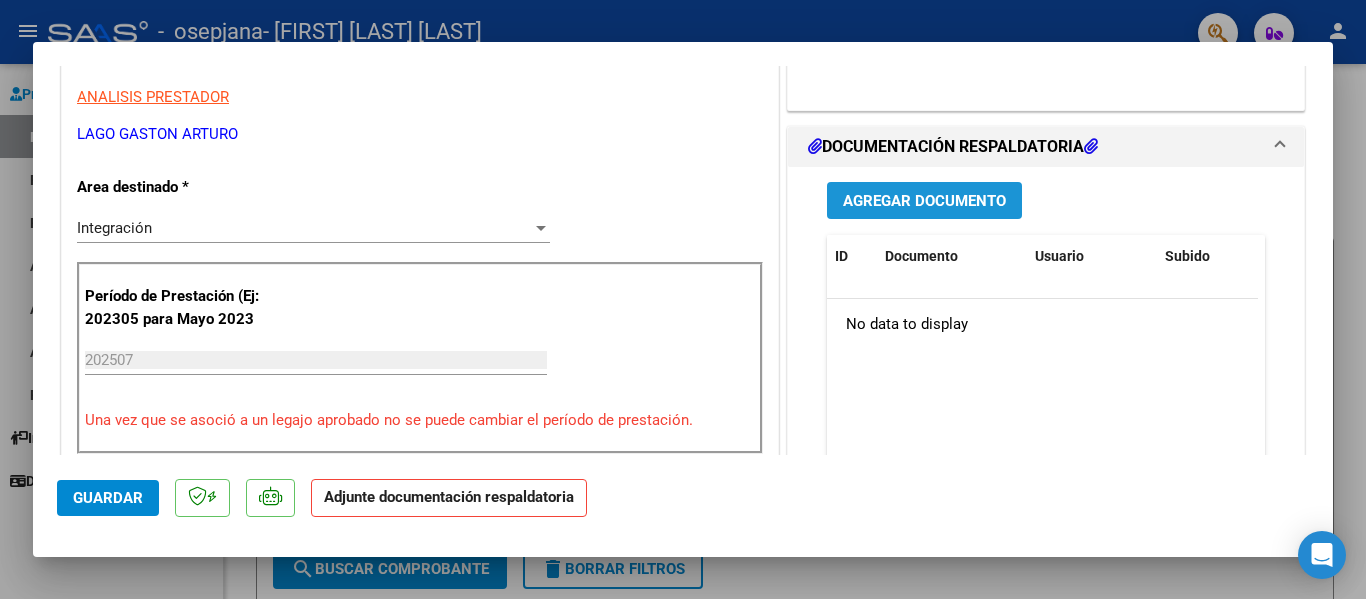 click on "Agregar Documento" at bounding box center (924, 201) 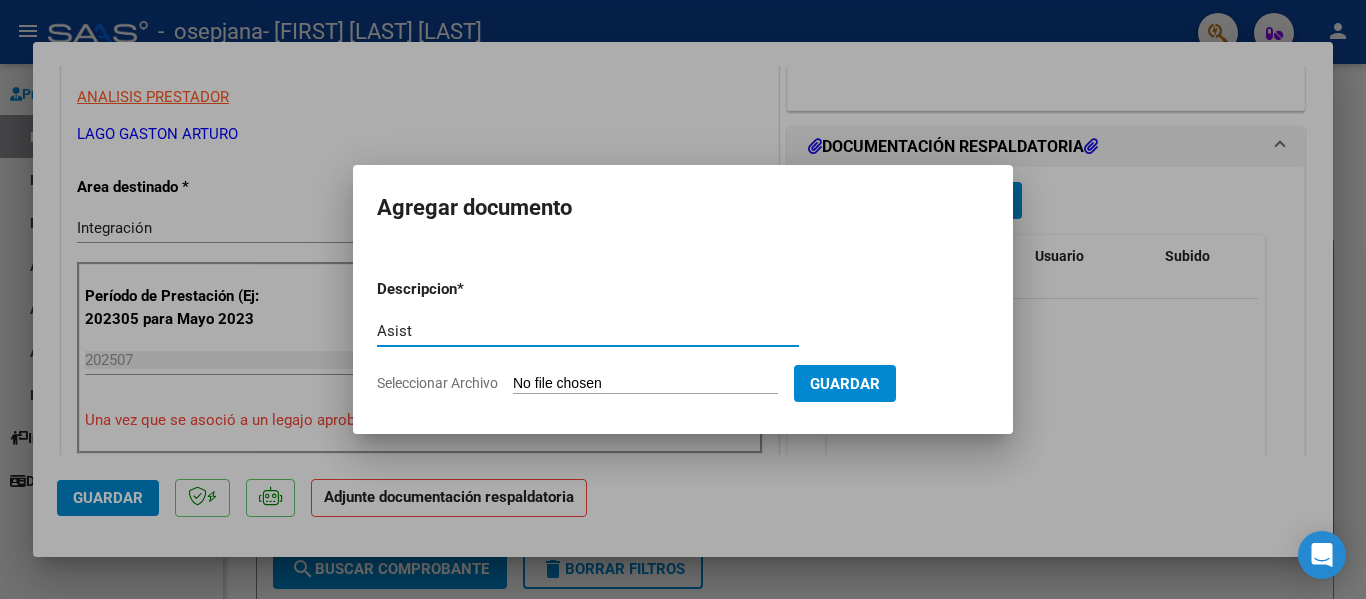 type on "Asist" 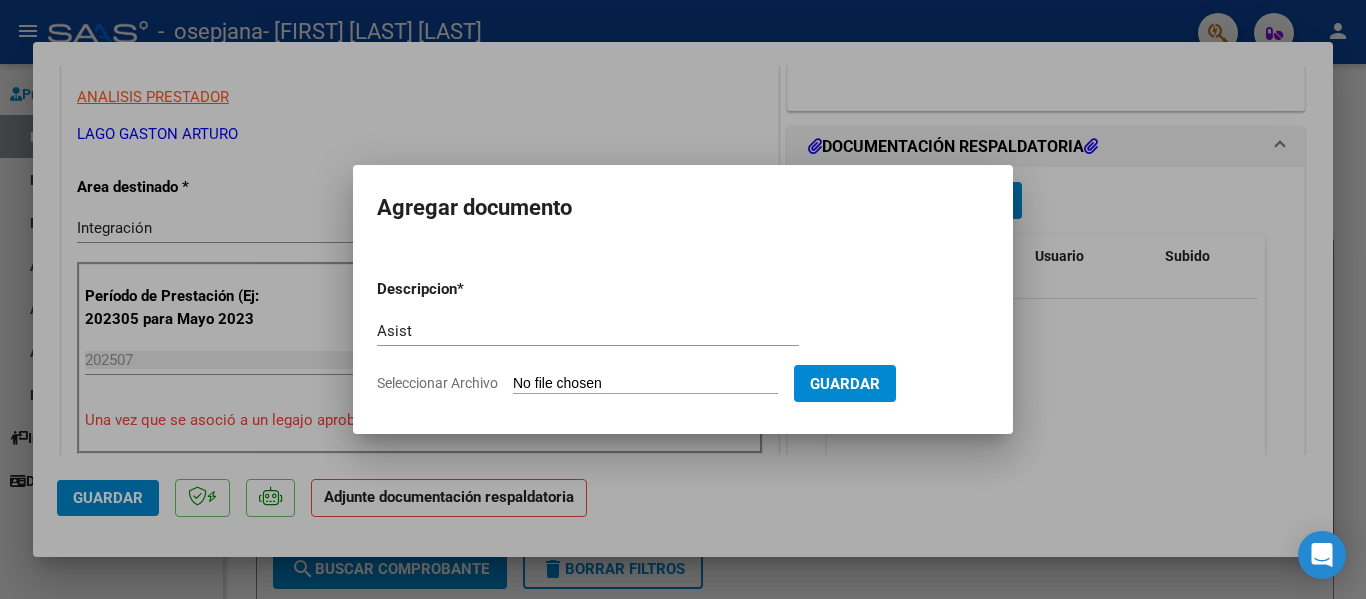 click on "Seleccionar Archivo" at bounding box center [645, 384] 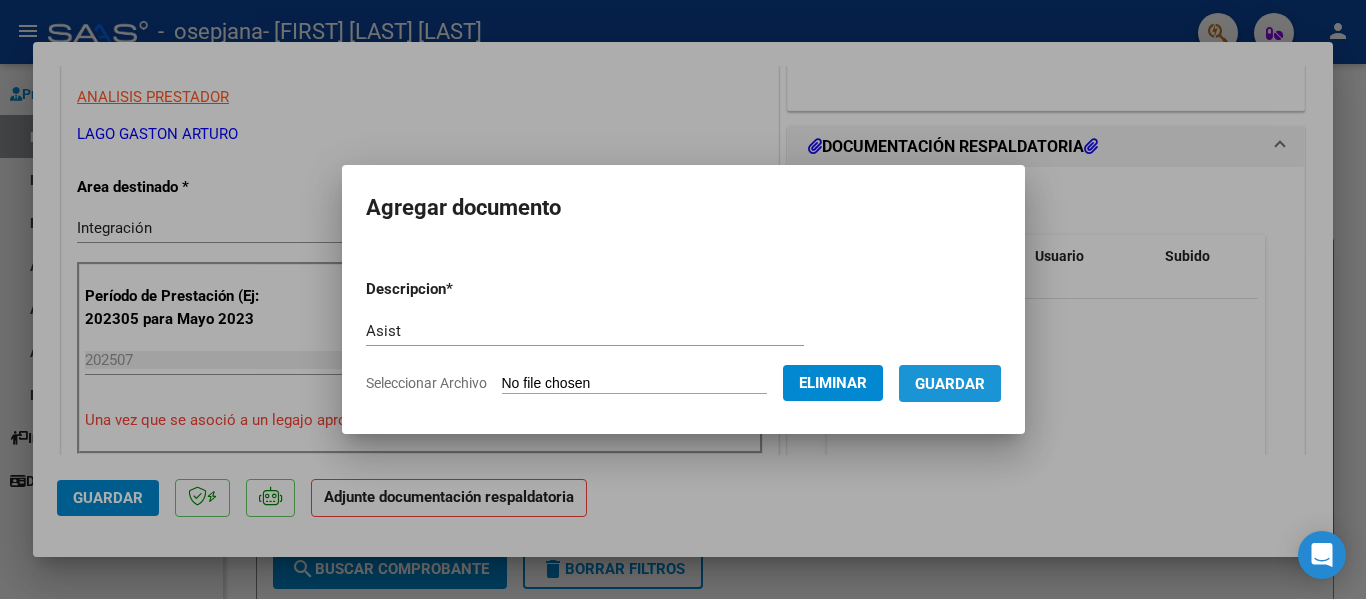 click on "Guardar" at bounding box center [950, 384] 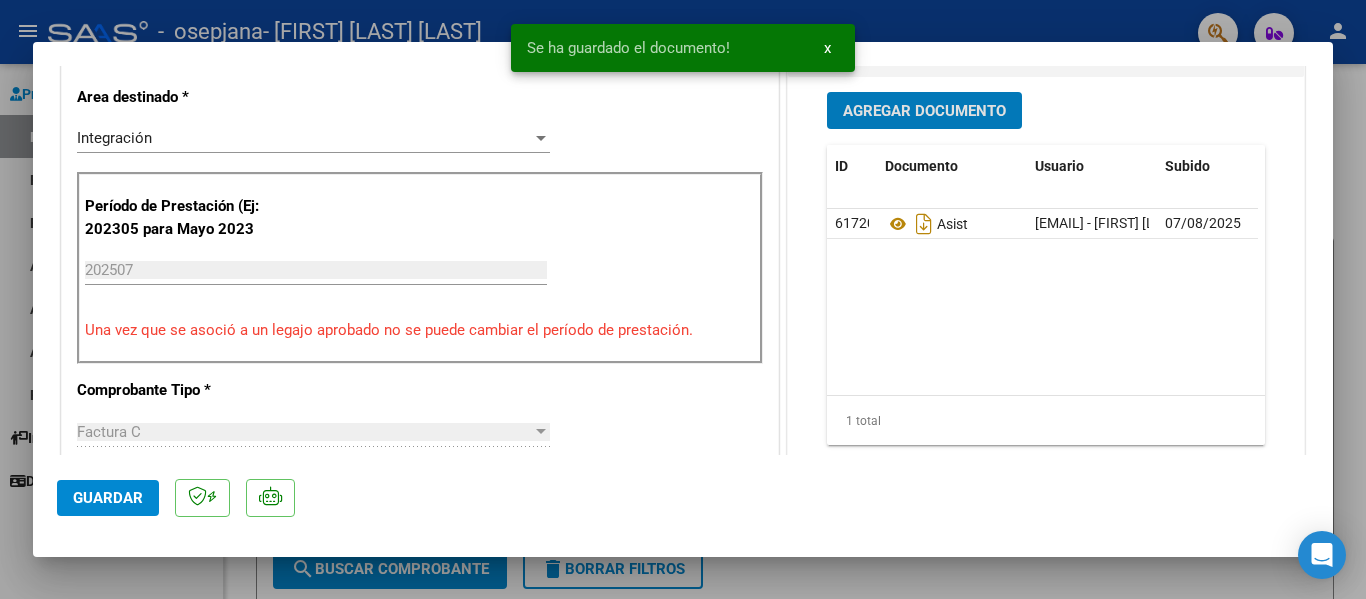 scroll, scrollTop: 500, scrollLeft: 0, axis: vertical 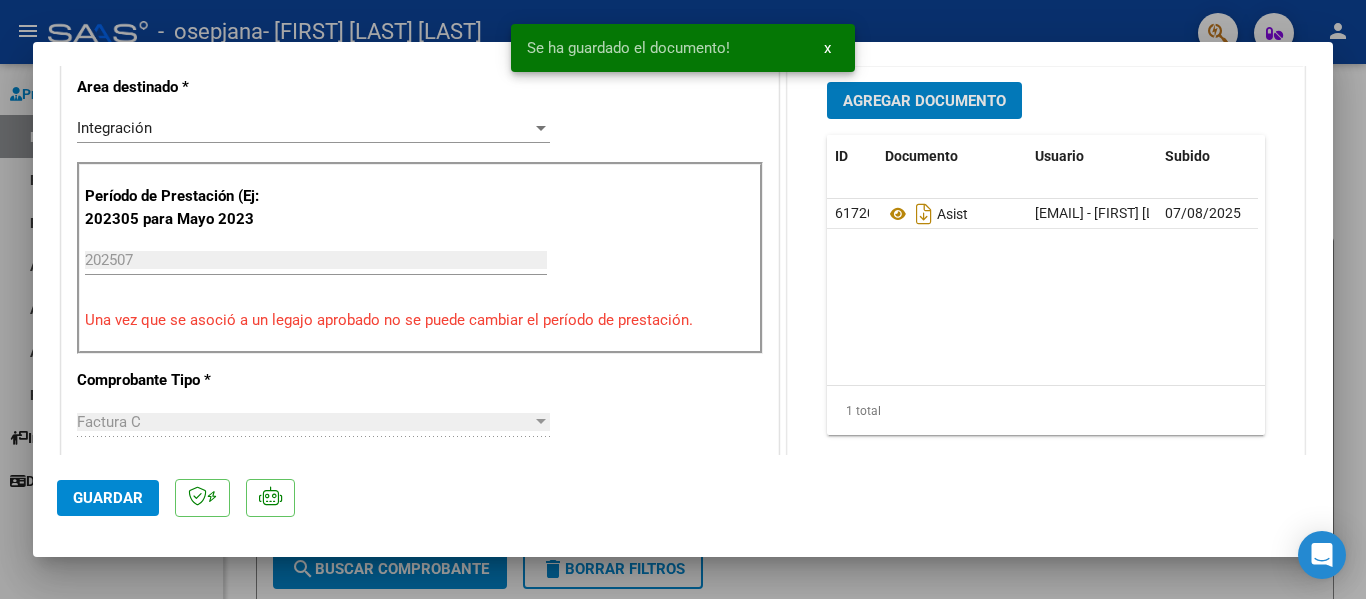 click on "Guardar" 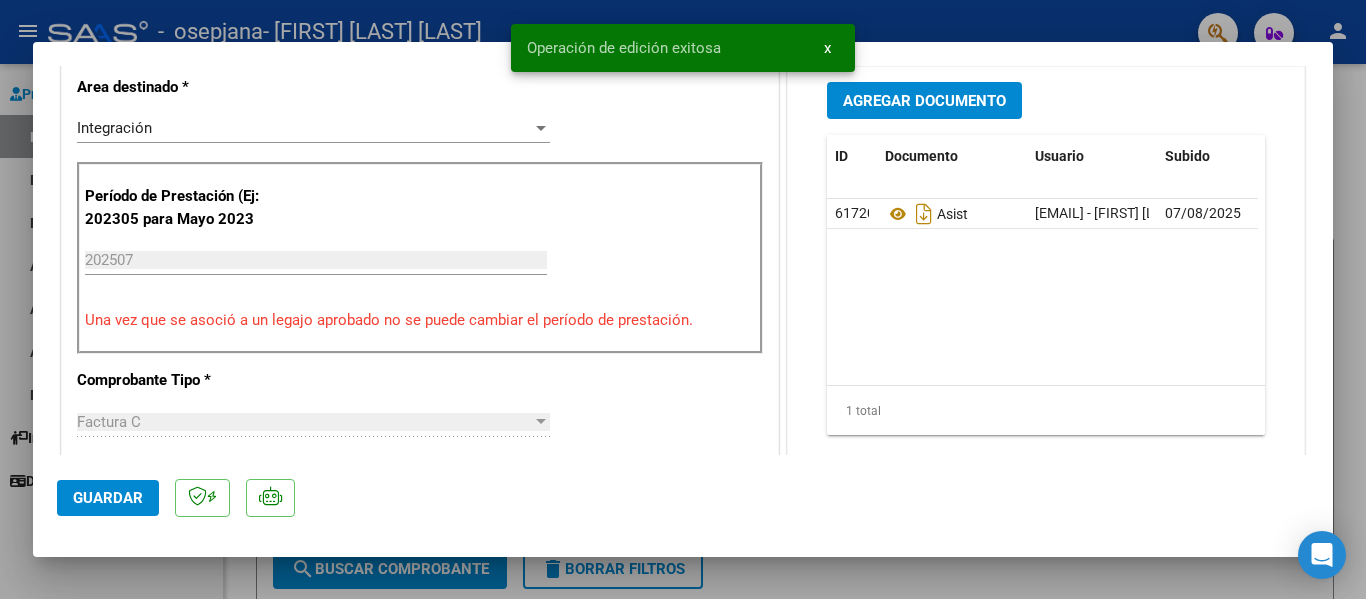 click at bounding box center (683, 299) 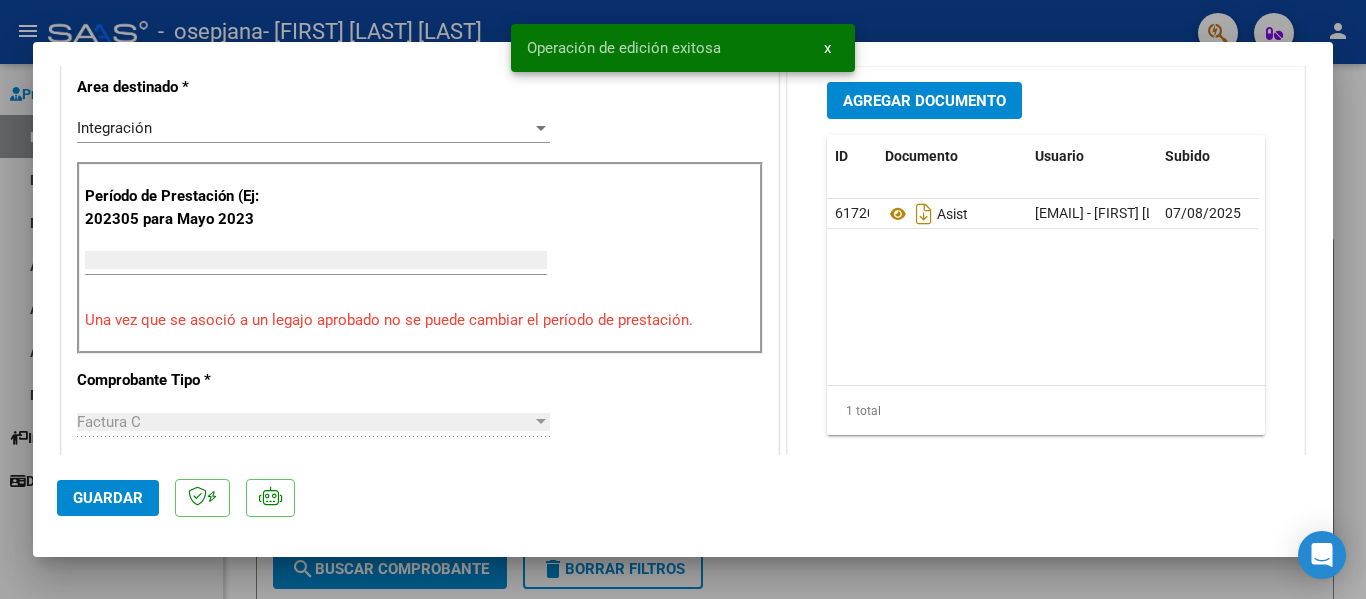 scroll, scrollTop: 414, scrollLeft: 0, axis: vertical 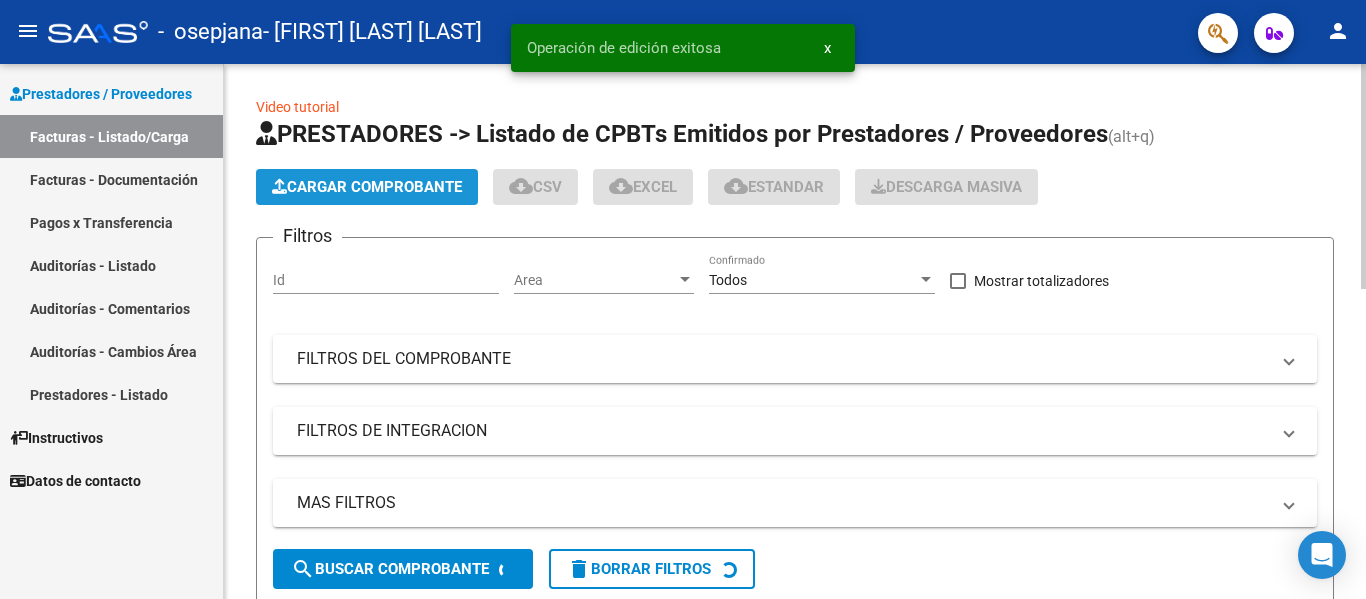 click on "Cargar Comprobante" 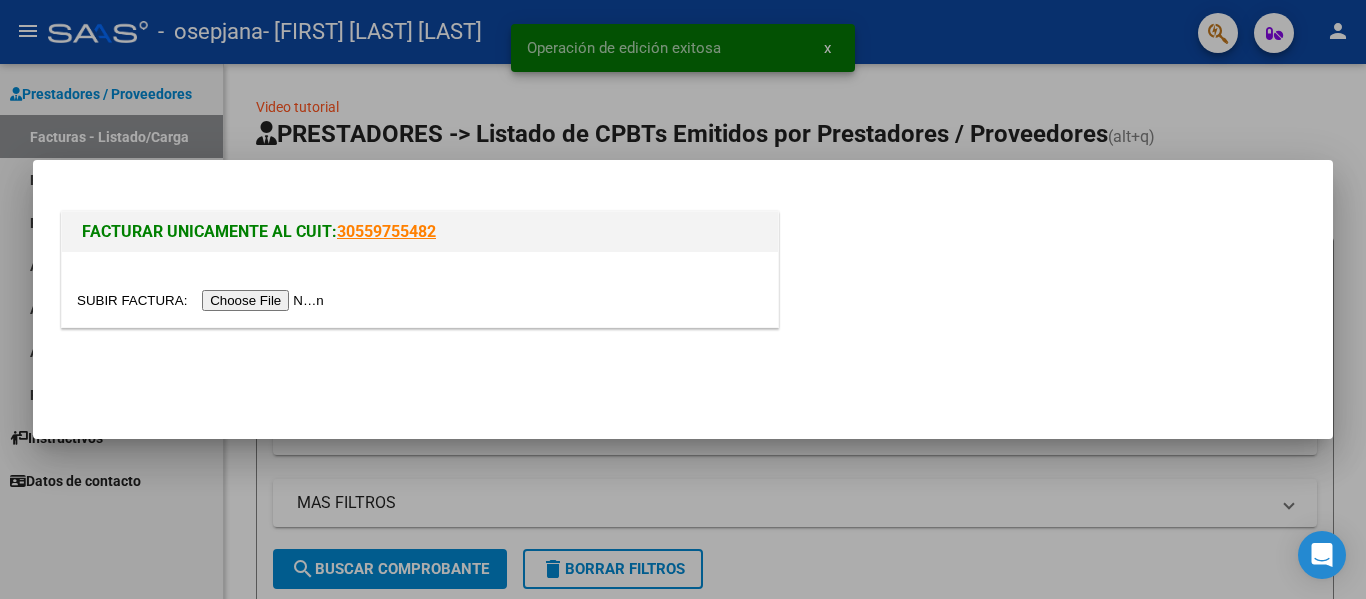 click at bounding box center (203, 300) 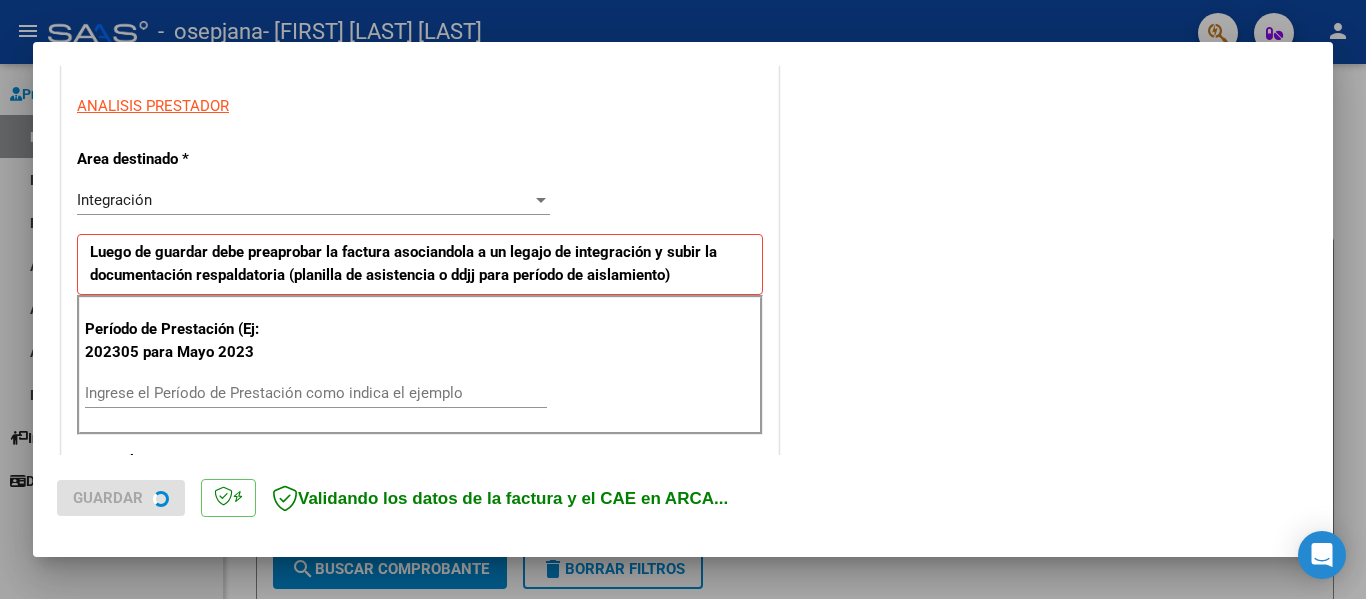 scroll, scrollTop: 400, scrollLeft: 0, axis: vertical 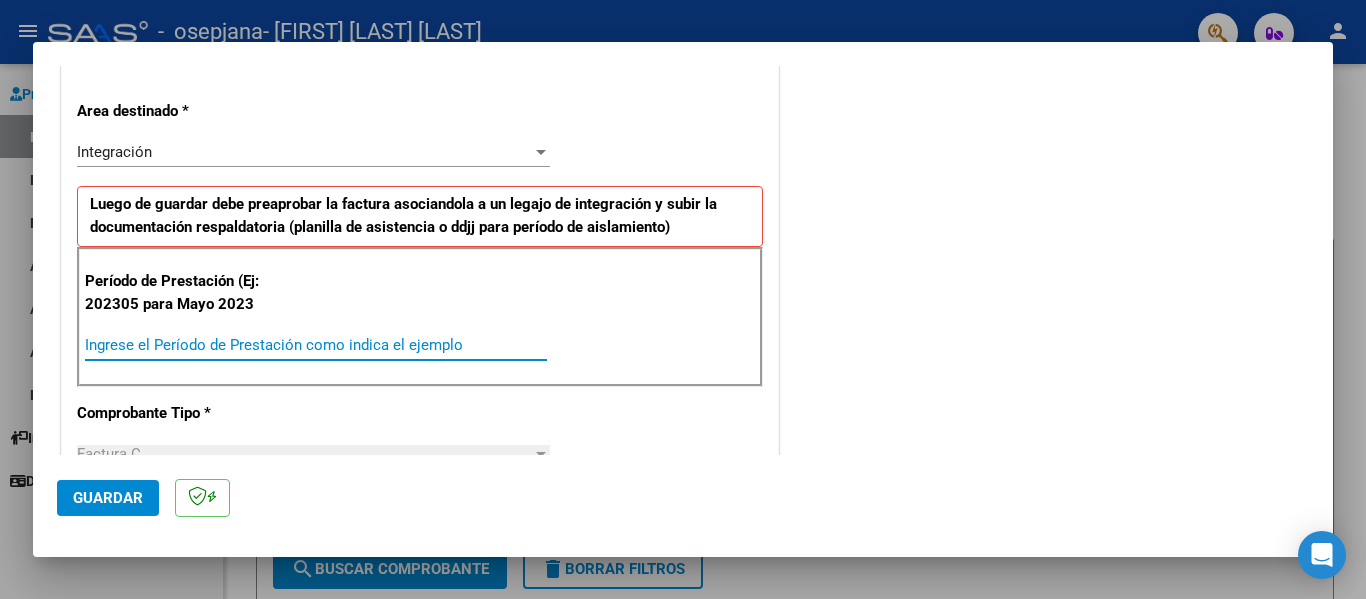 click on "Ingrese el Período de Prestación como indica el ejemplo" at bounding box center (316, 345) 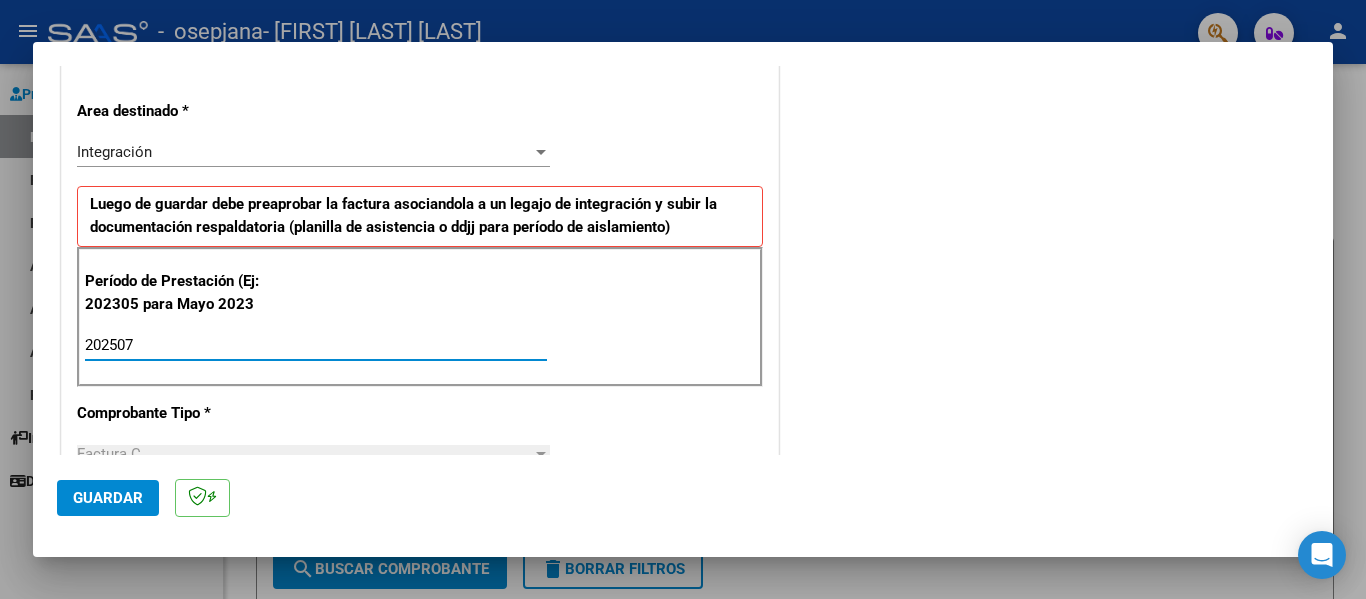type on "202507" 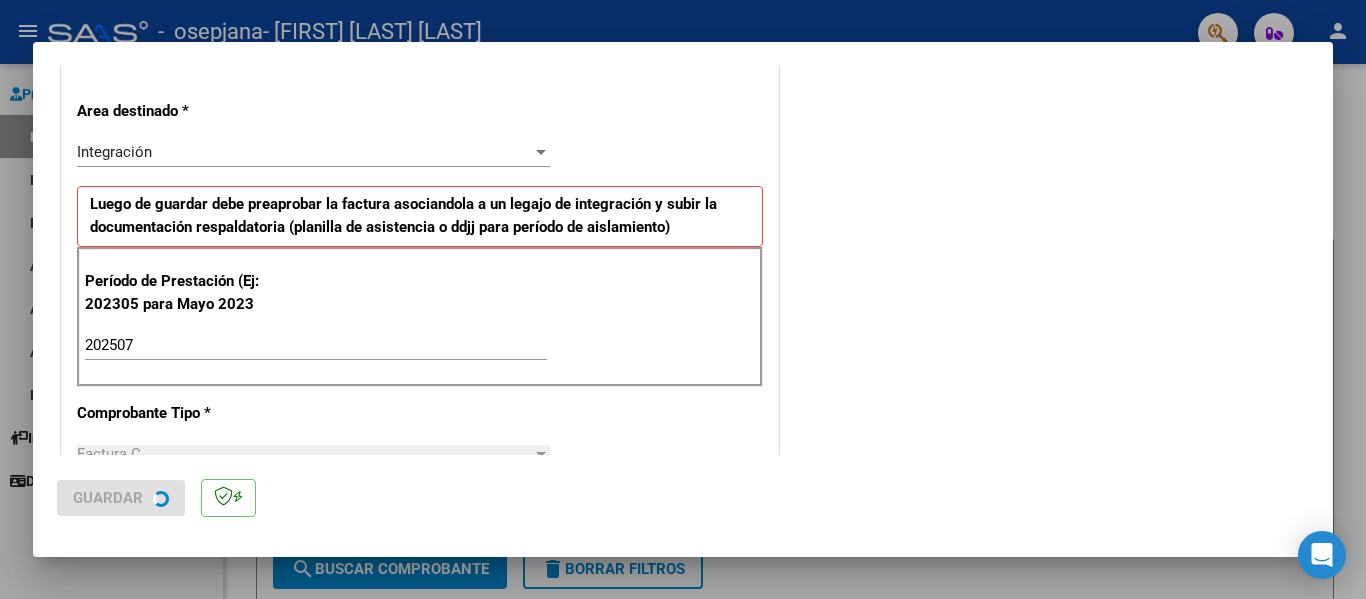 scroll, scrollTop: 0, scrollLeft: 0, axis: both 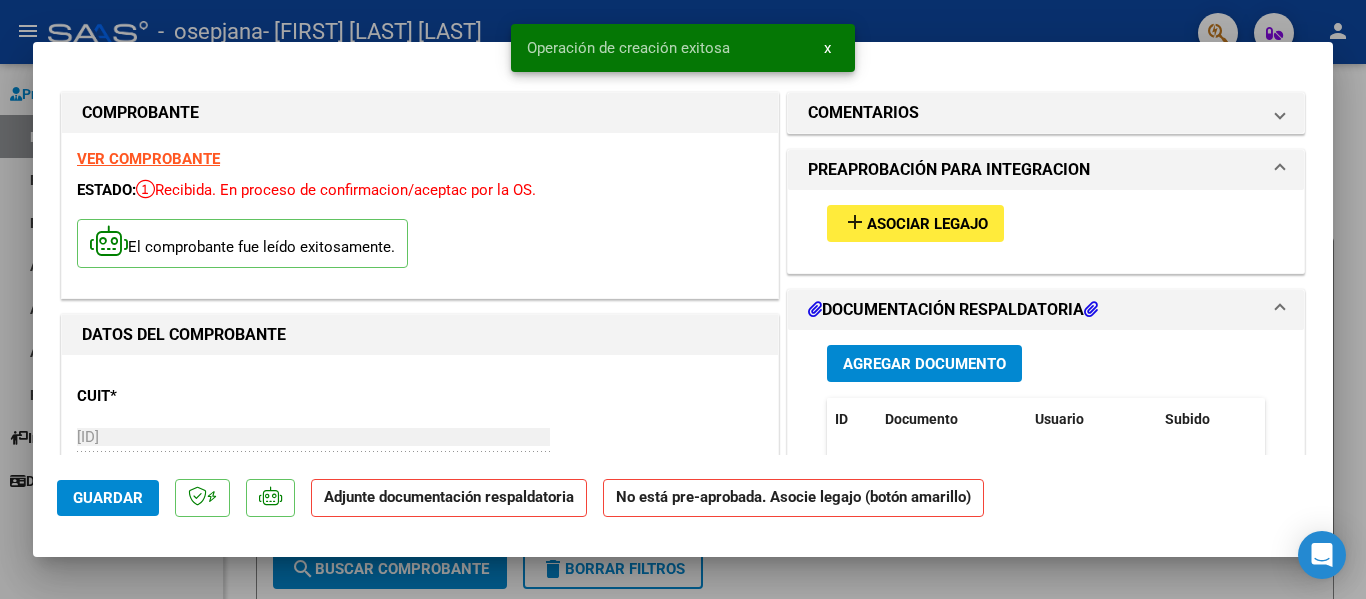 click on "Asociar Legajo" at bounding box center (927, 224) 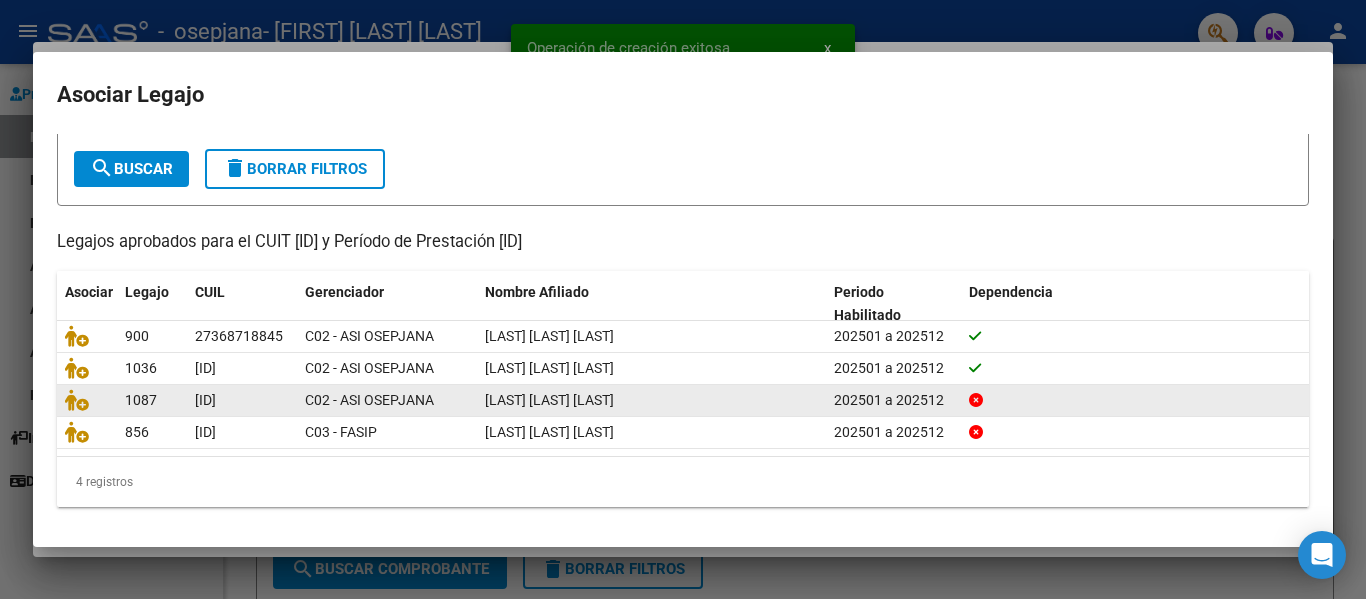 scroll, scrollTop: 104, scrollLeft: 0, axis: vertical 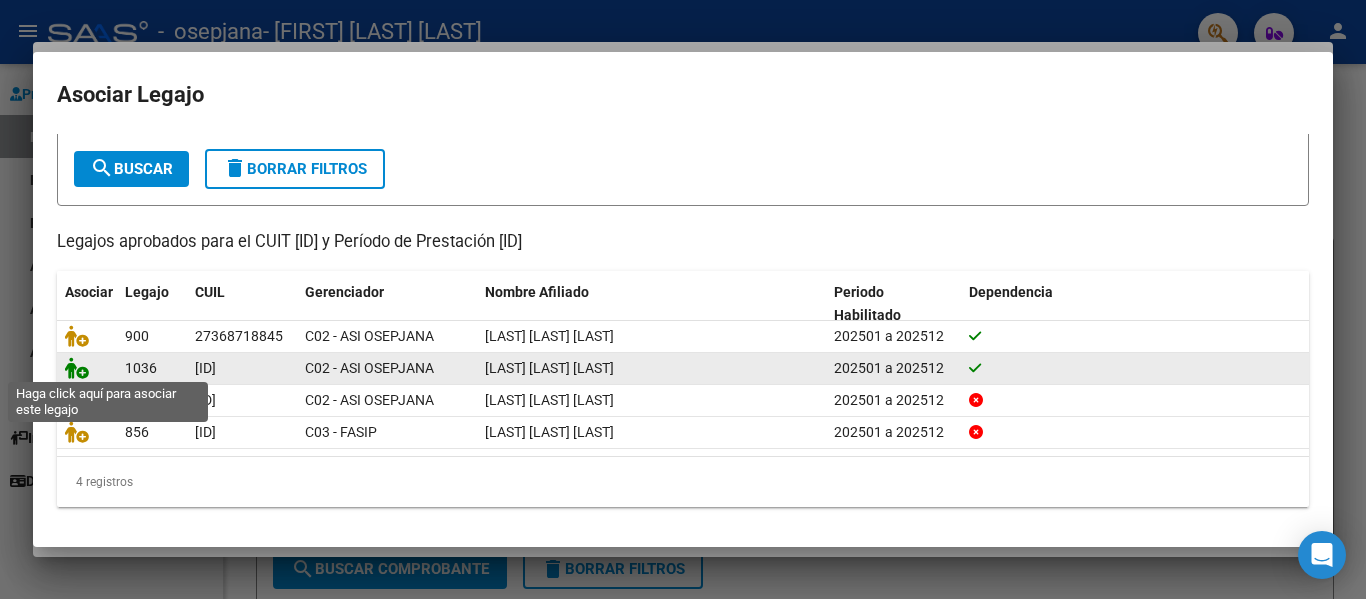 click 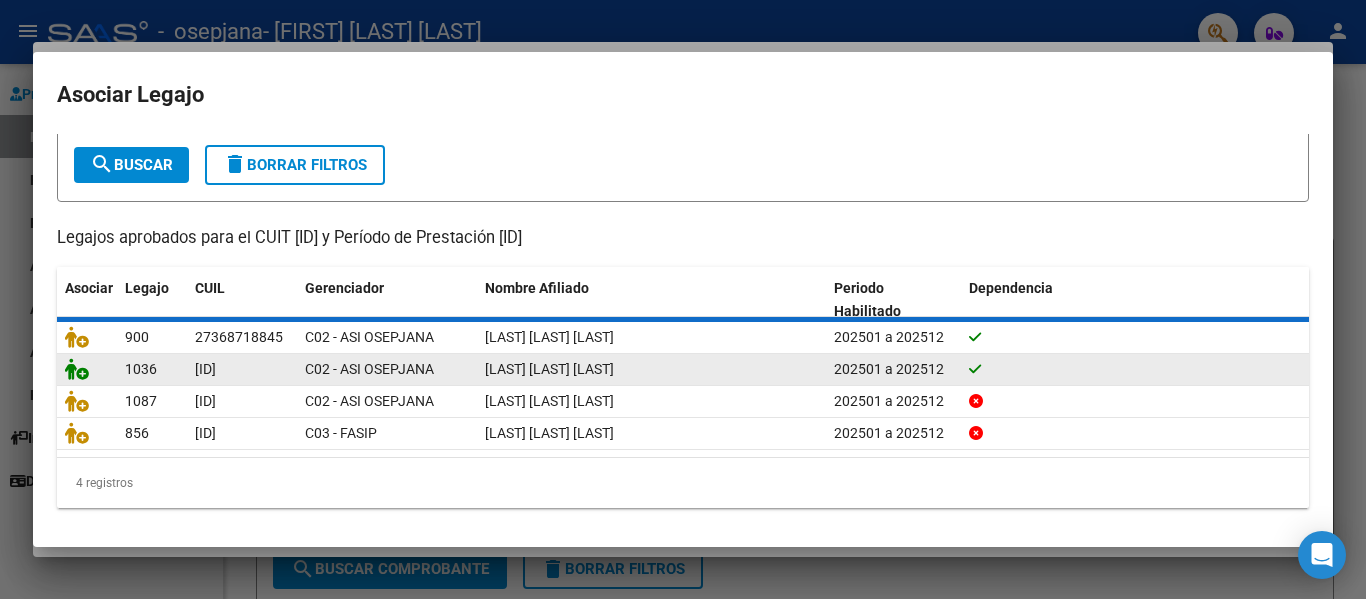 scroll, scrollTop: 117, scrollLeft: 0, axis: vertical 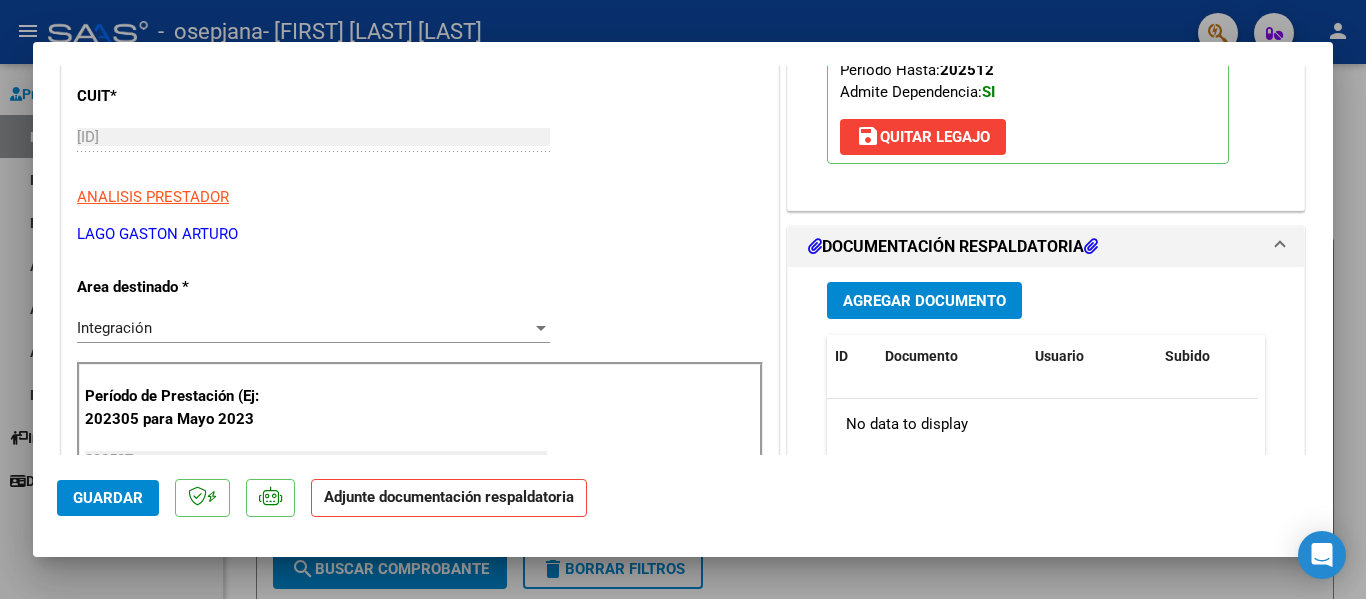 click on "Agregar Documento" at bounding box center (924, 301) 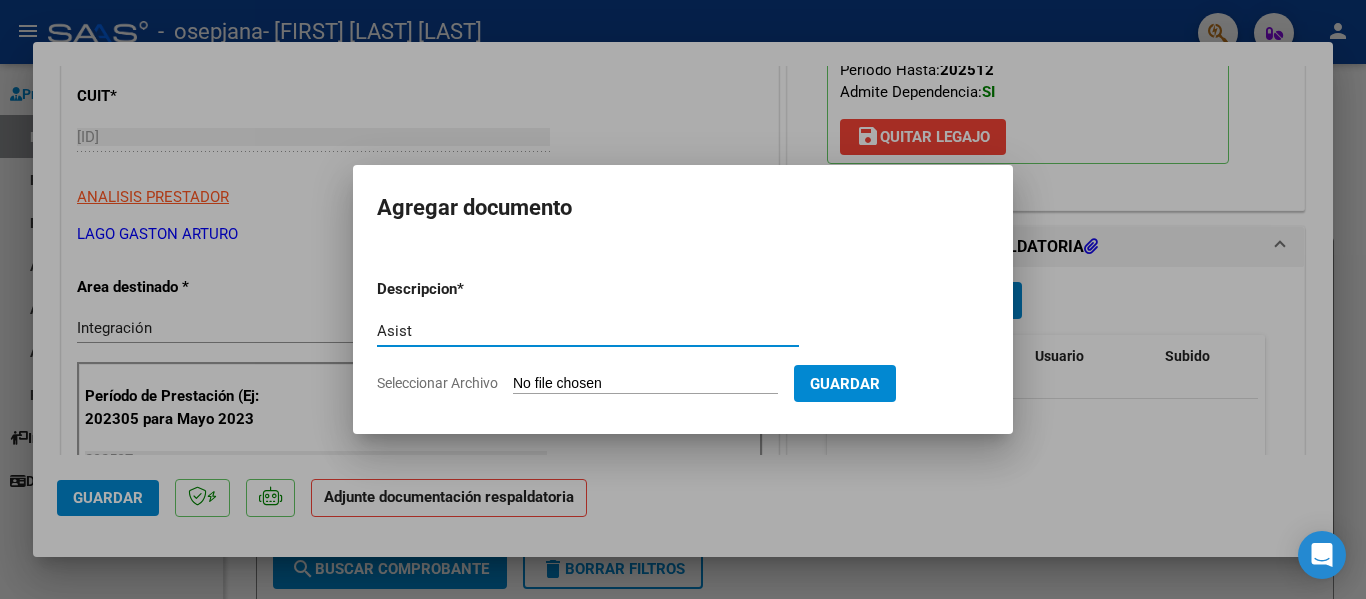 type on "Asist" 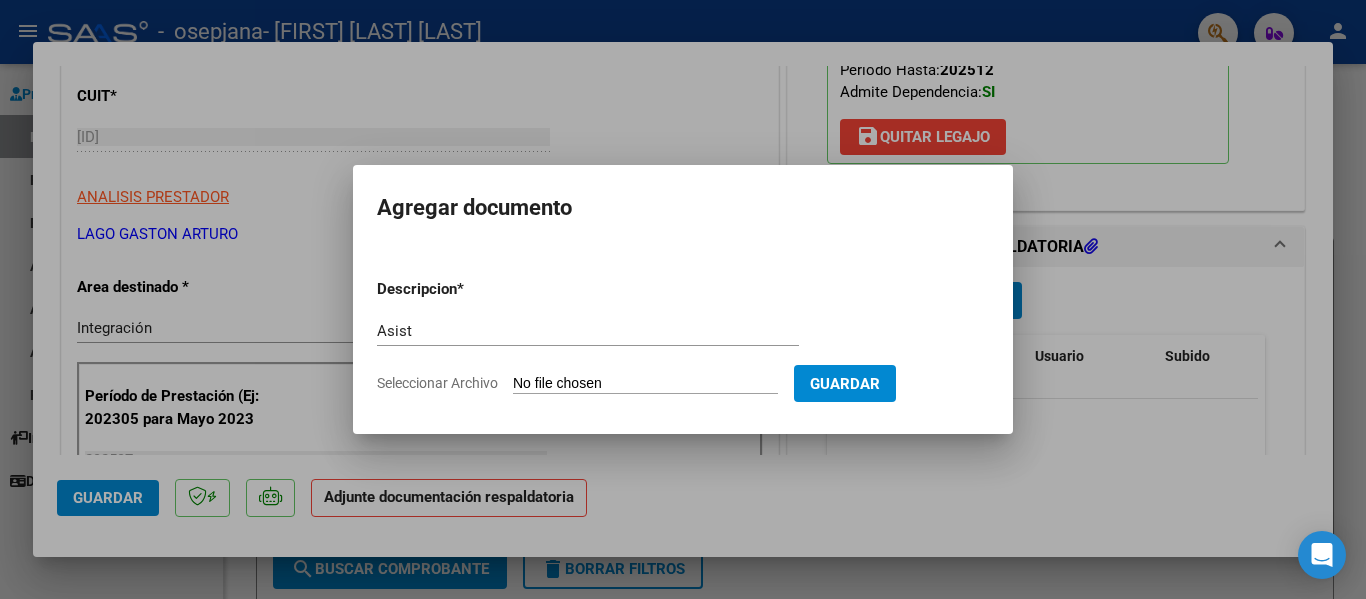 type on "C:\fakepath\Asist [LAST] [LAST] [LAST].pdf" 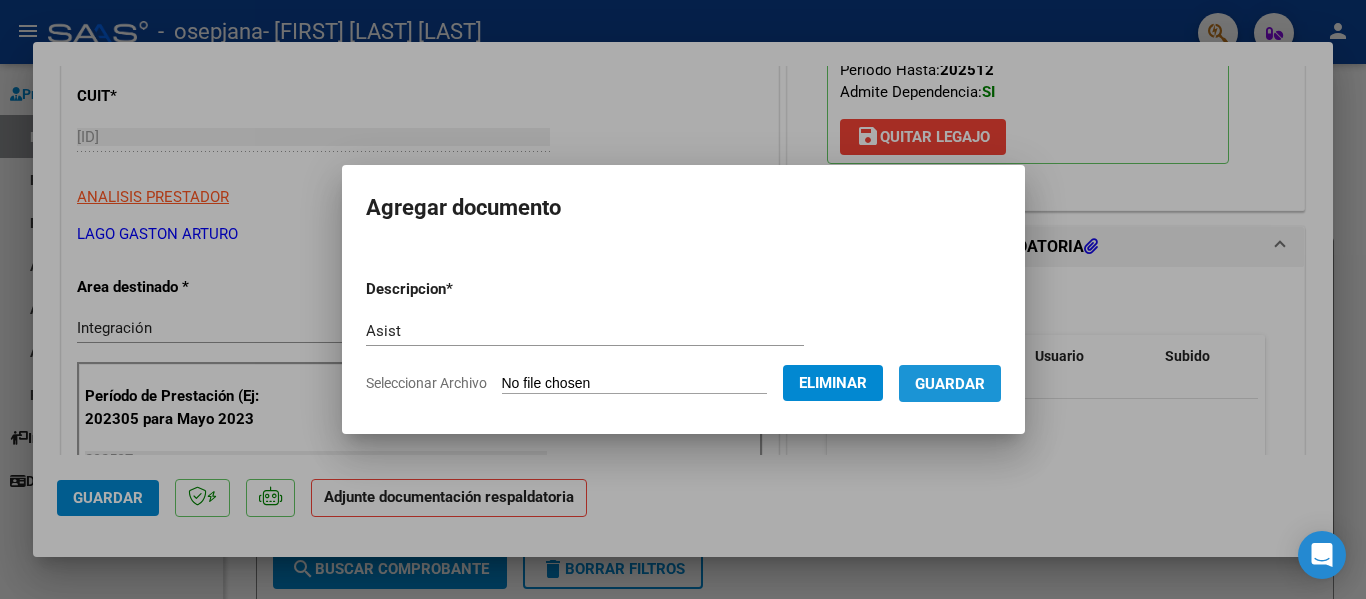 click on "Guardar" at bounding box center (950, 384) 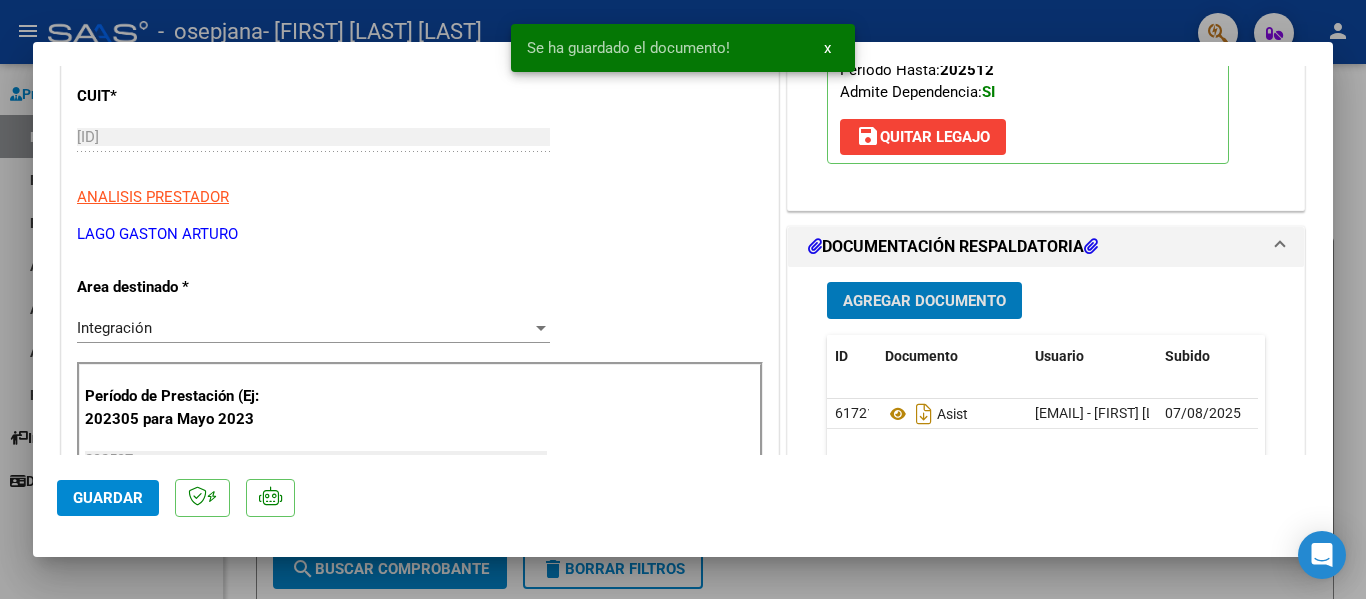 click on "Guardar" 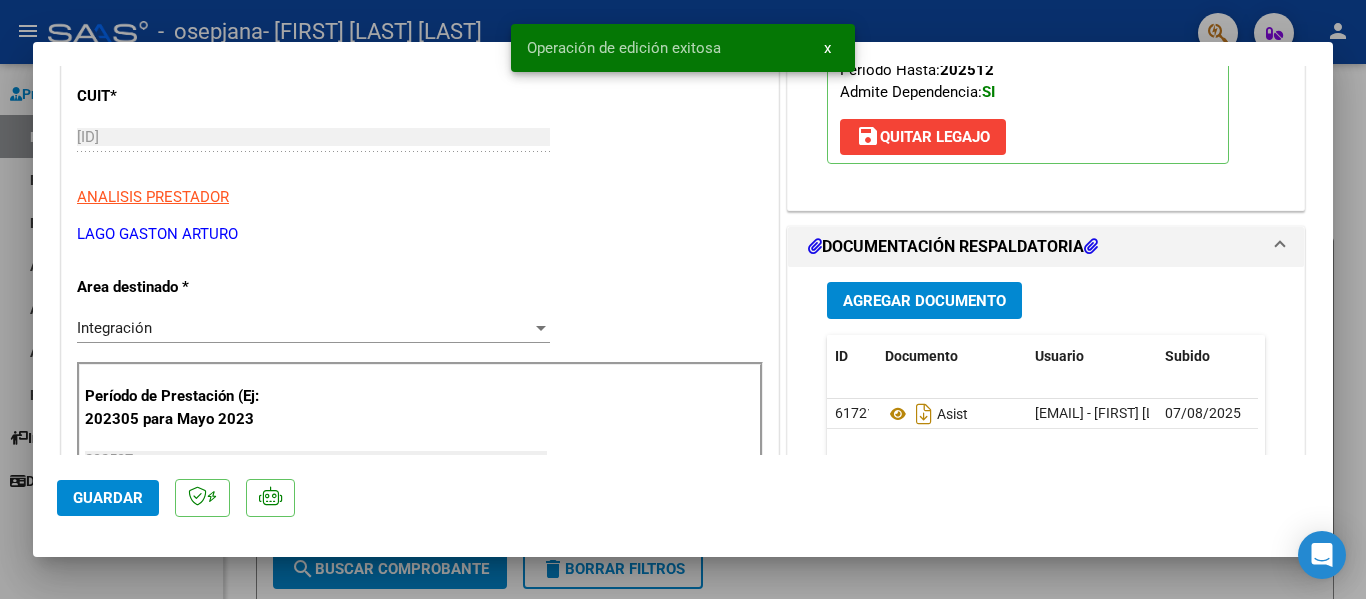 click at bounding box center (683, 299) 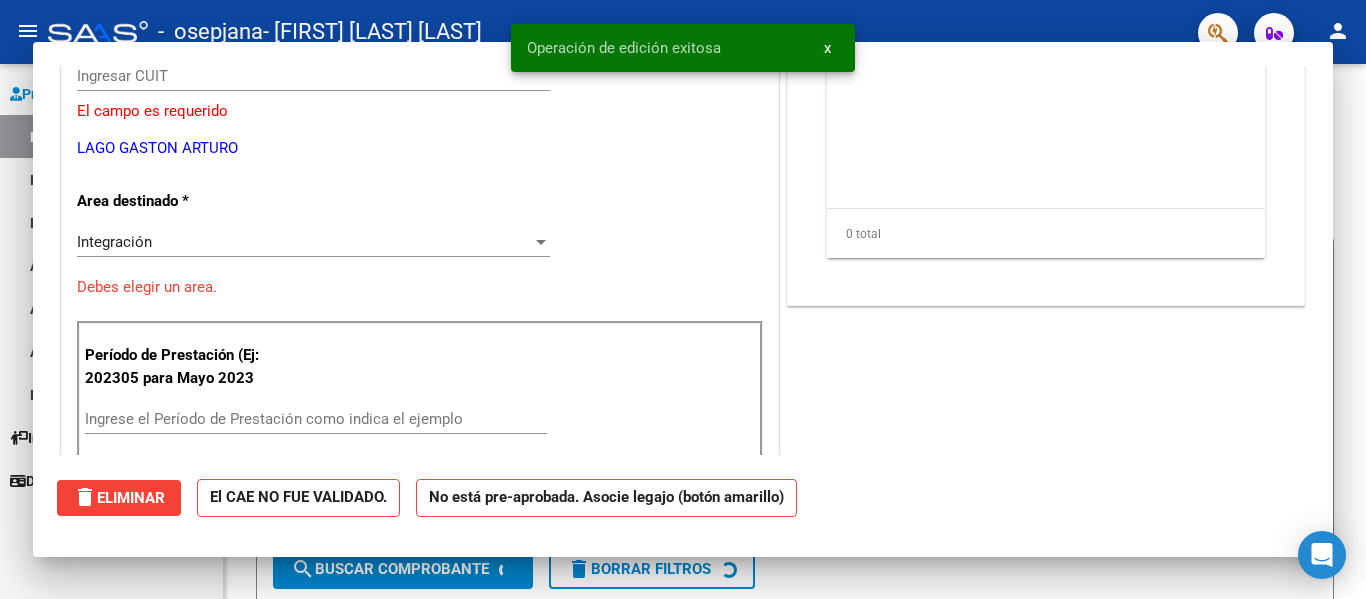 scroll, scrollTop: 239, scrollLeft: 0, axis: vertical 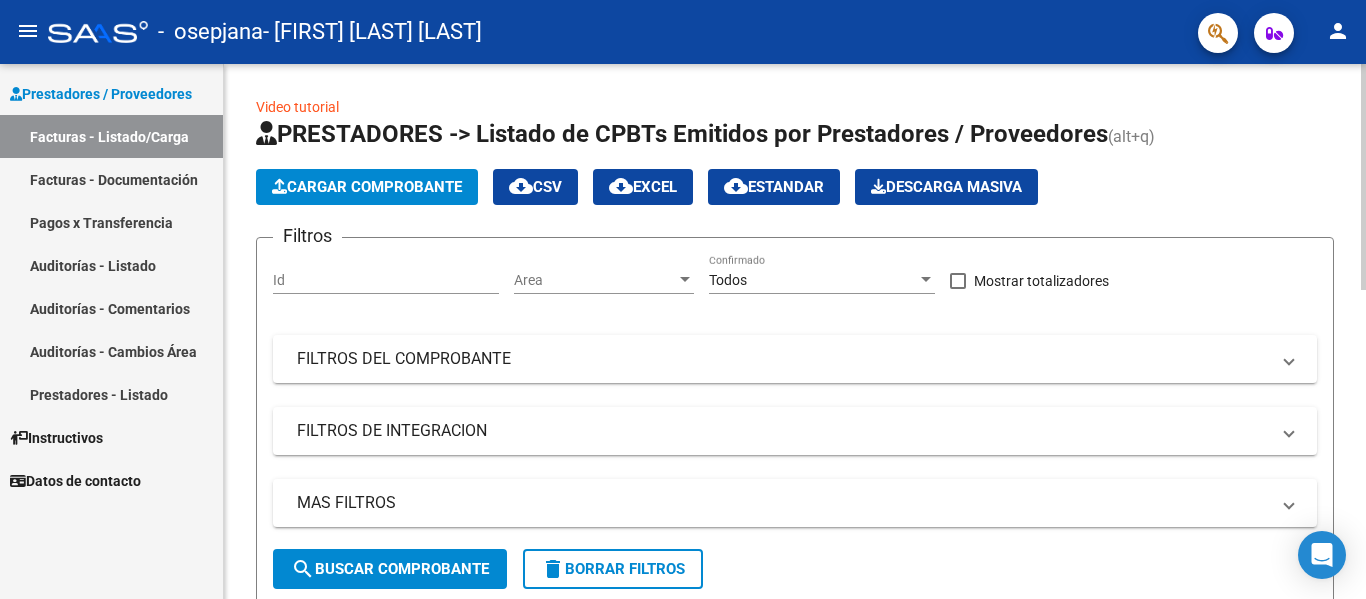 click on "Cargar Comprobante" 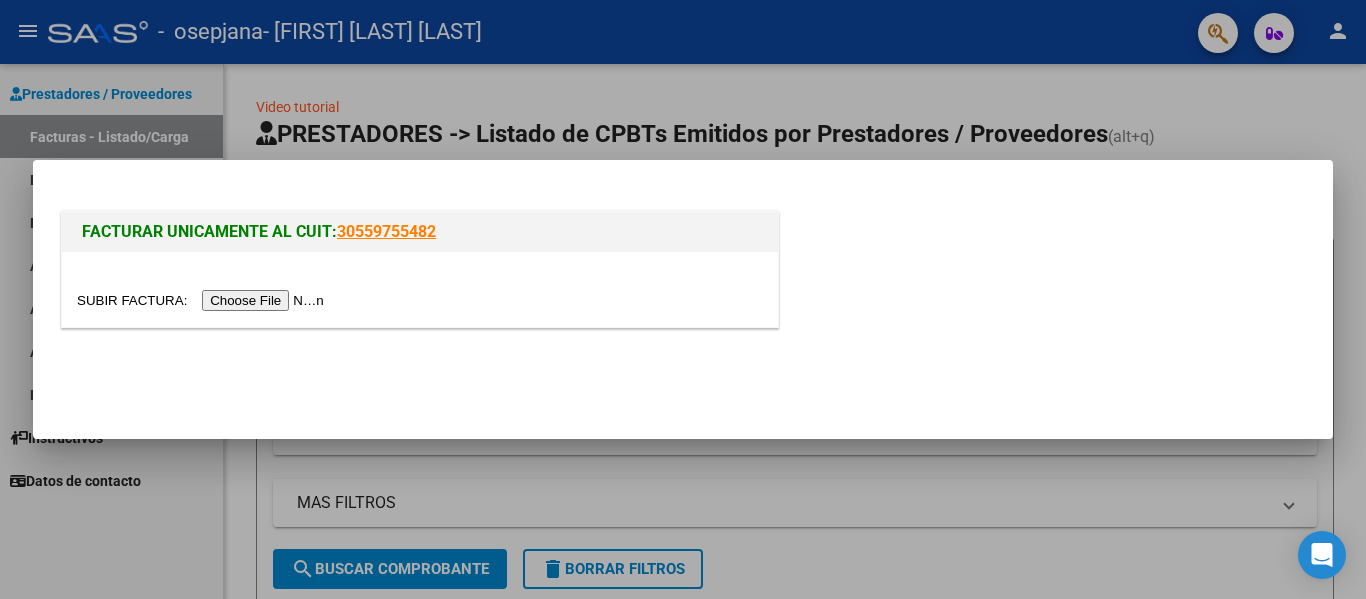 click at bounding box center [203, 300] 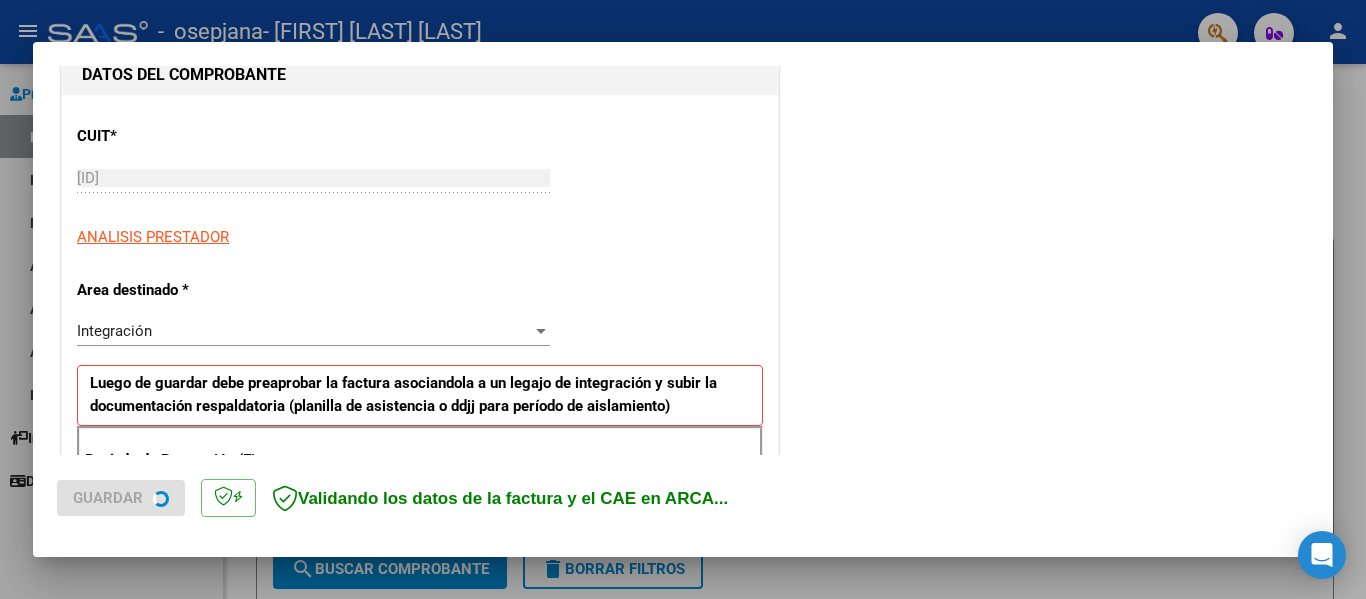 scroll, scrollTop: 300, scrollLeft: 0, axis: vertical 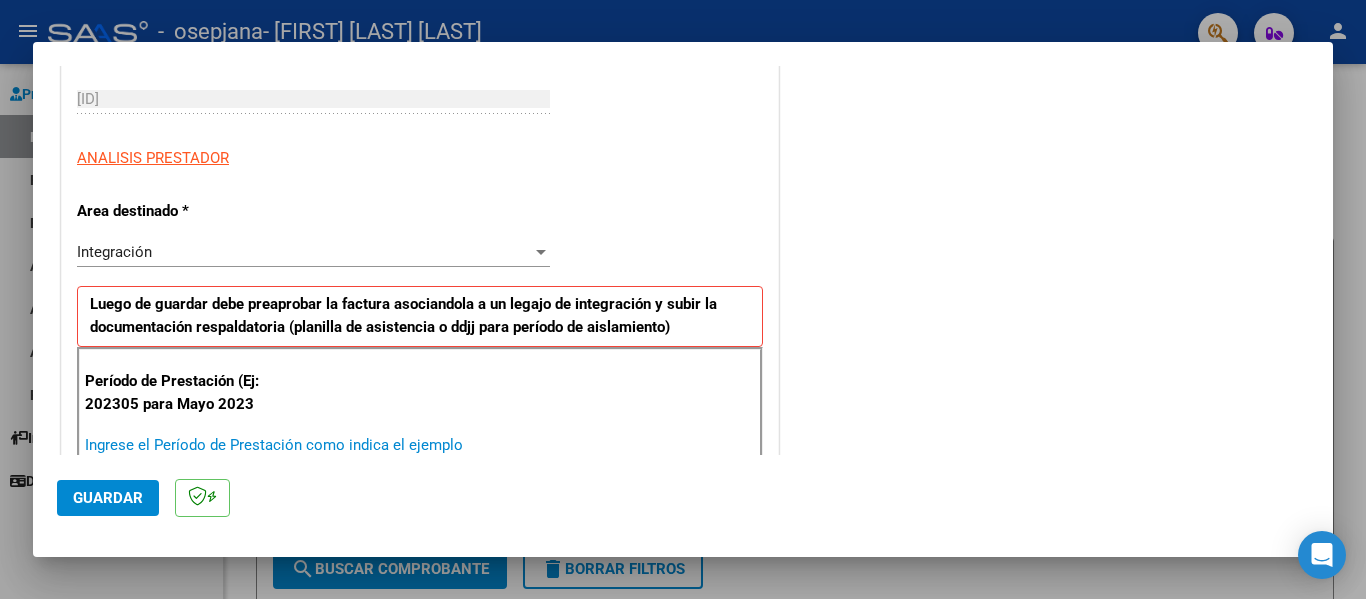 click on "Ingrese el Período de Prestación como indica el ejemplo" at bounding box center (316, 445) 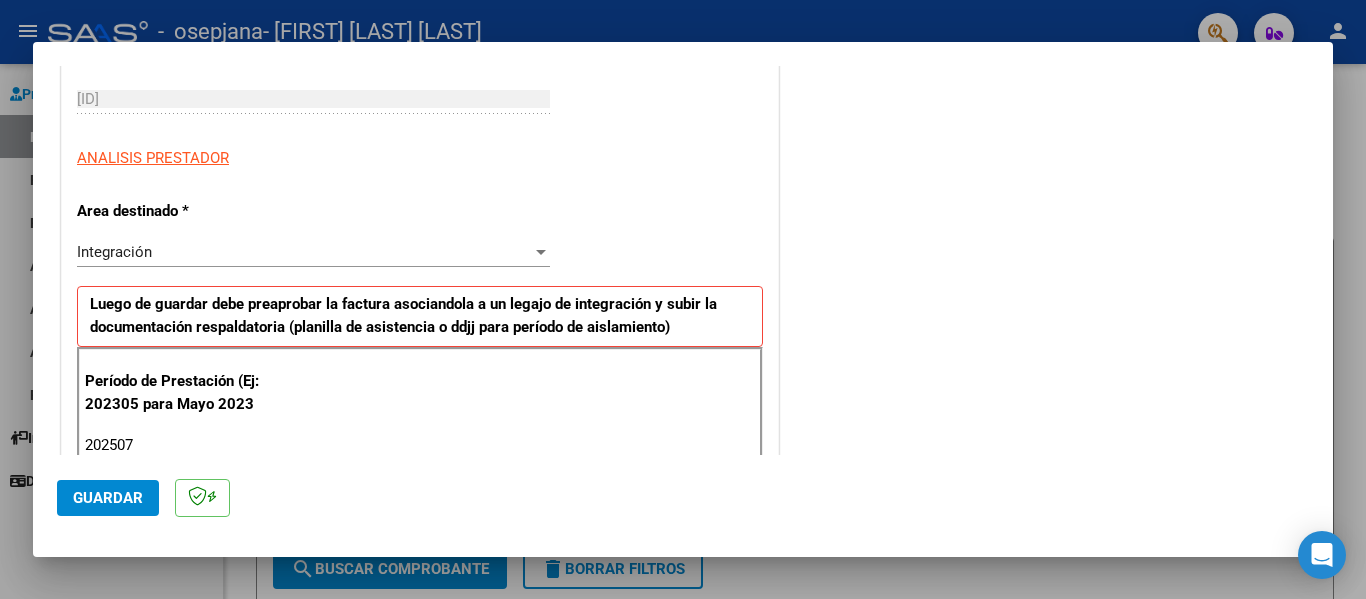 type on "202507" 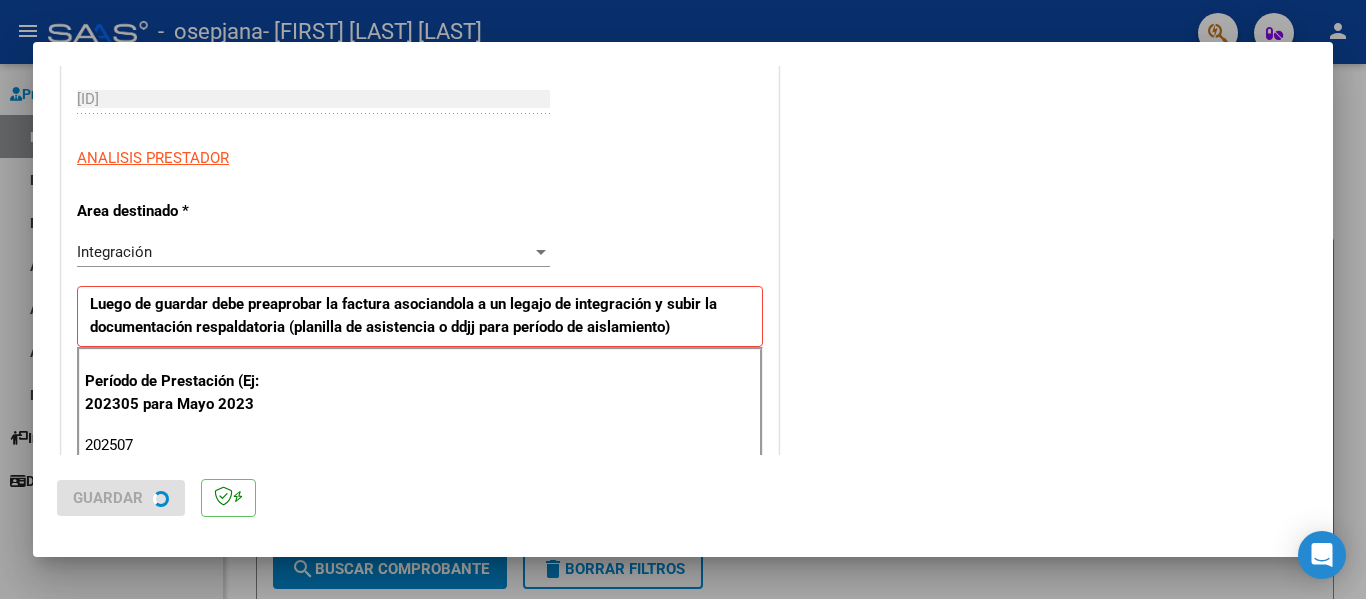 scroll, scrollTop: 0, scrollLeft: 0, axis: both 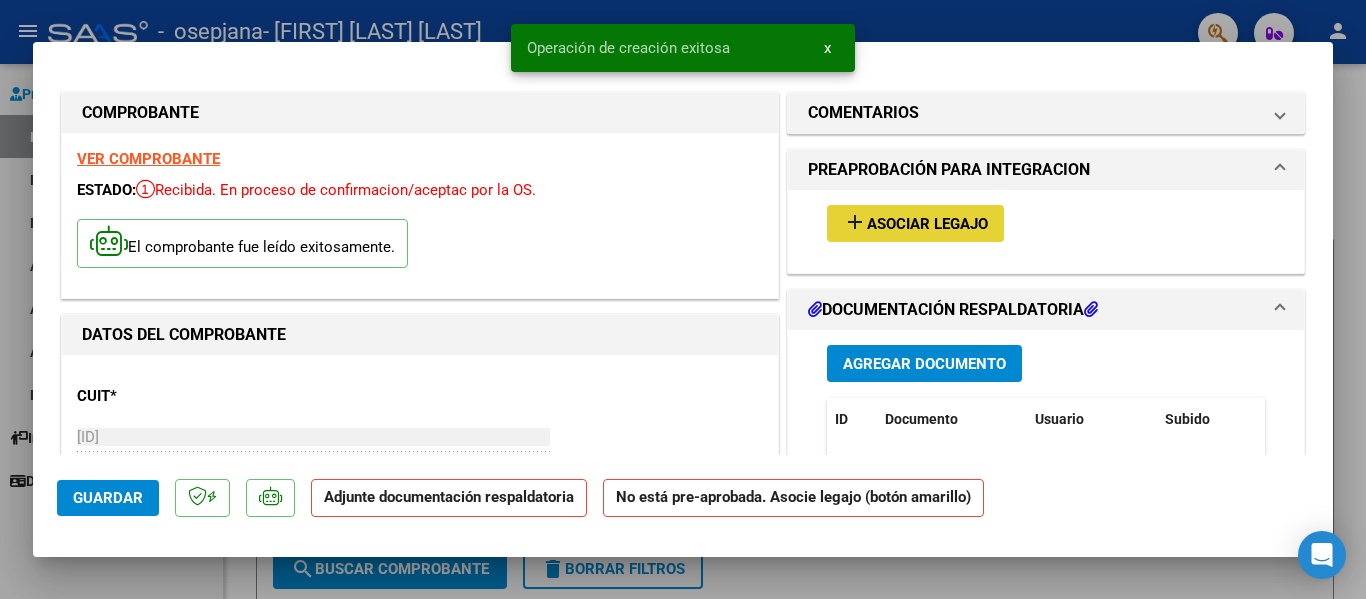 click on "Asociar Legajo" at bounding box center [927, 224] 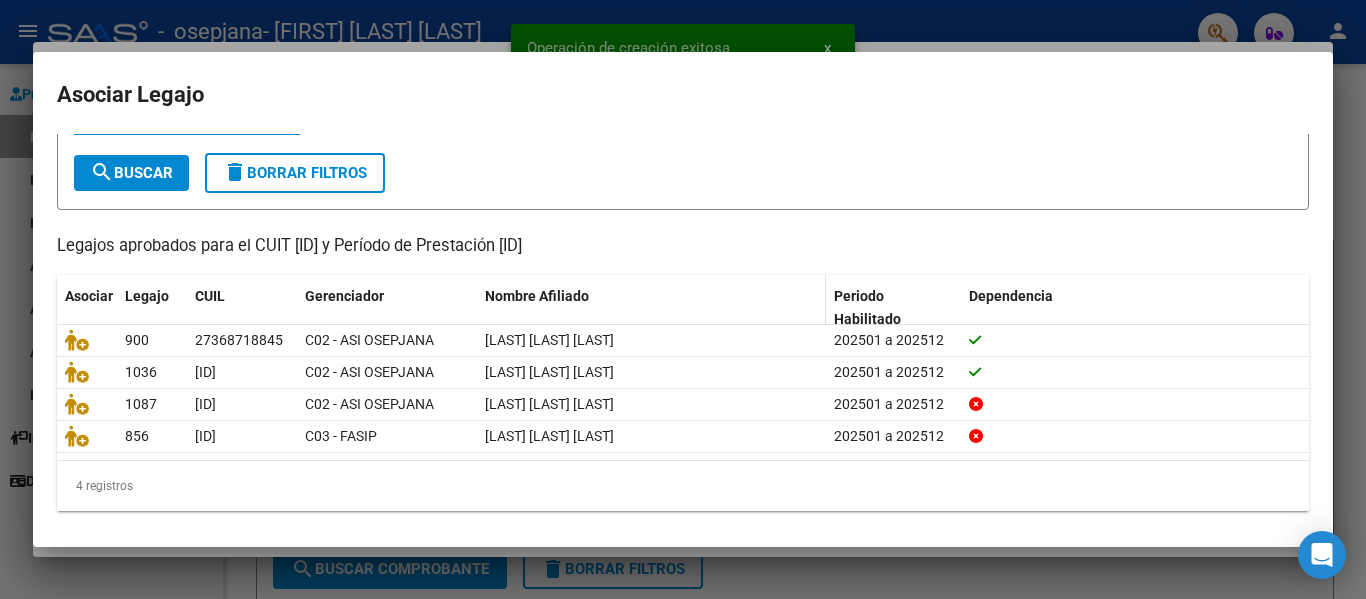 scroll, scrollTop: 104, scrollLeft: 0, axis: vertical 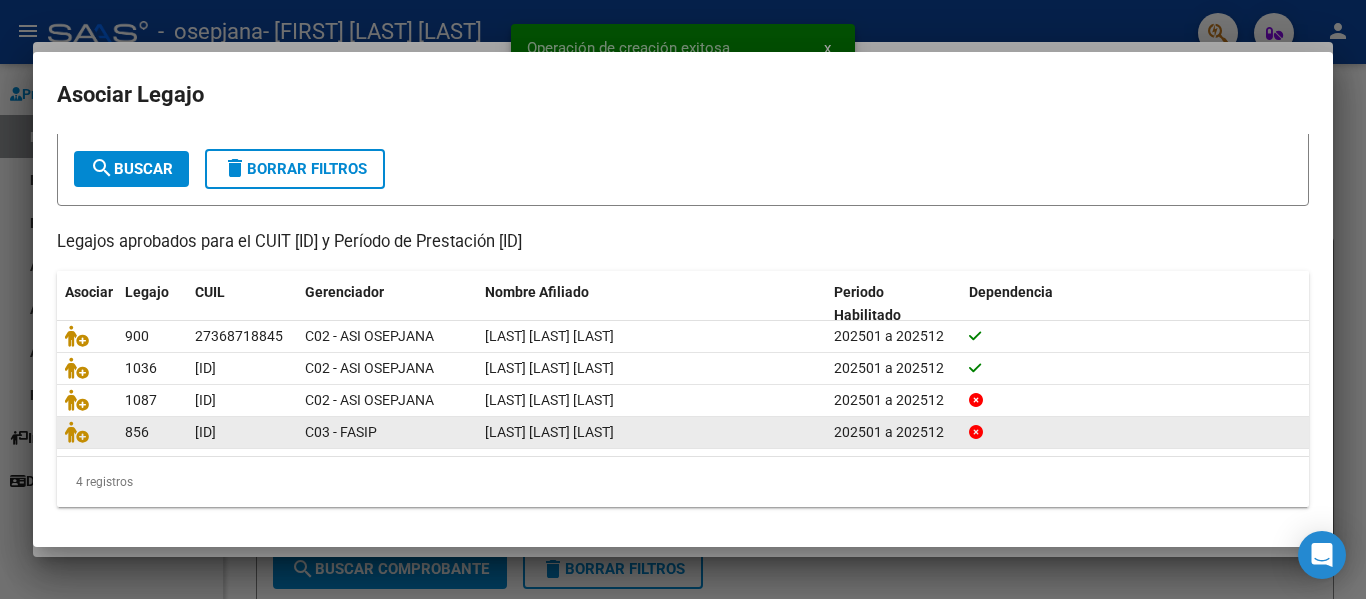 click 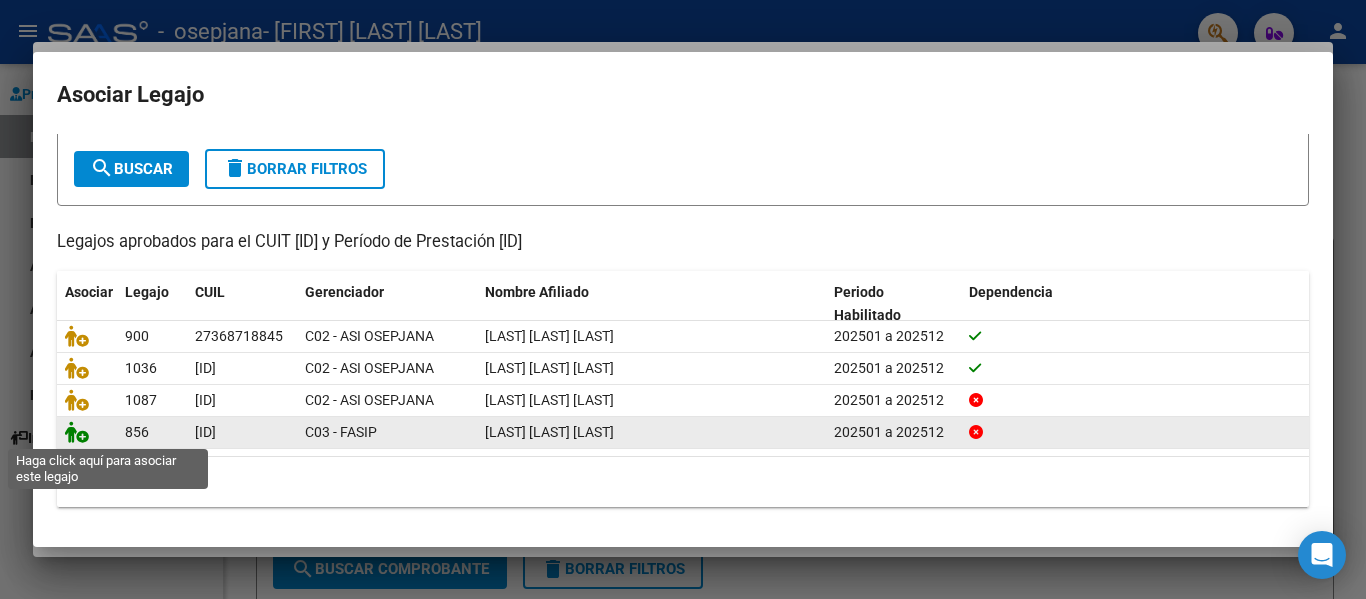 click 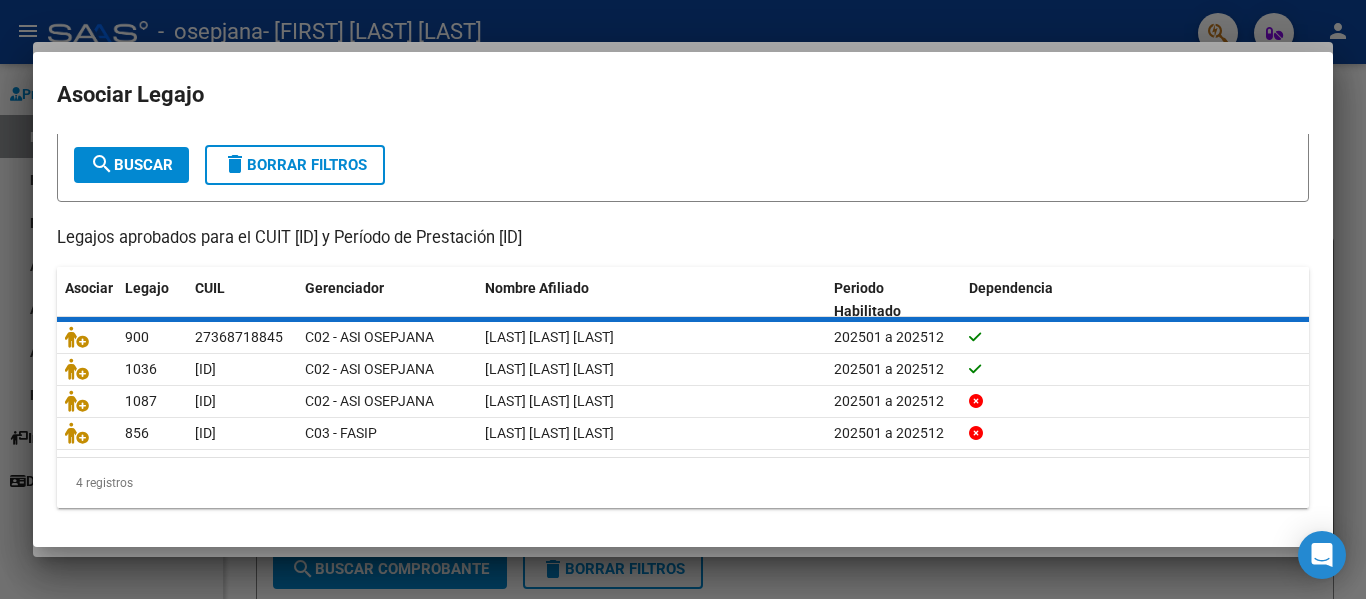scroll, scrollTop: 117, scrollLeft: 0, axis: vertical 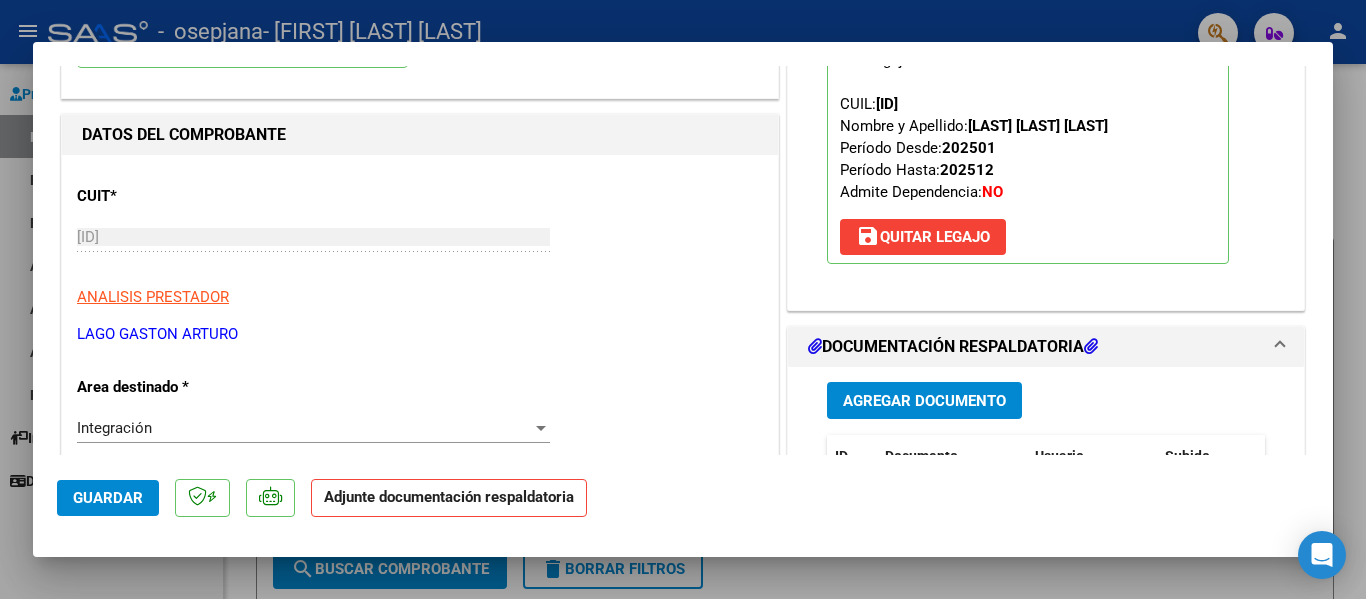 click on "Agregar Documento" at bounding box center (924, 401) 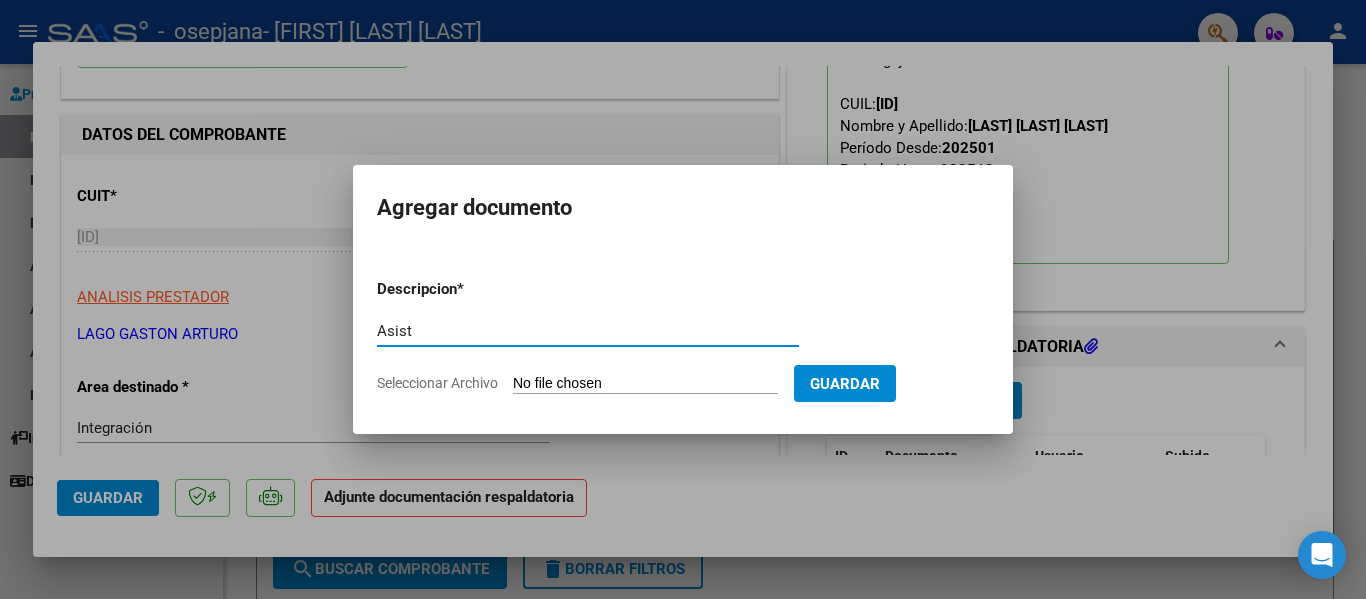 type on "Asist" 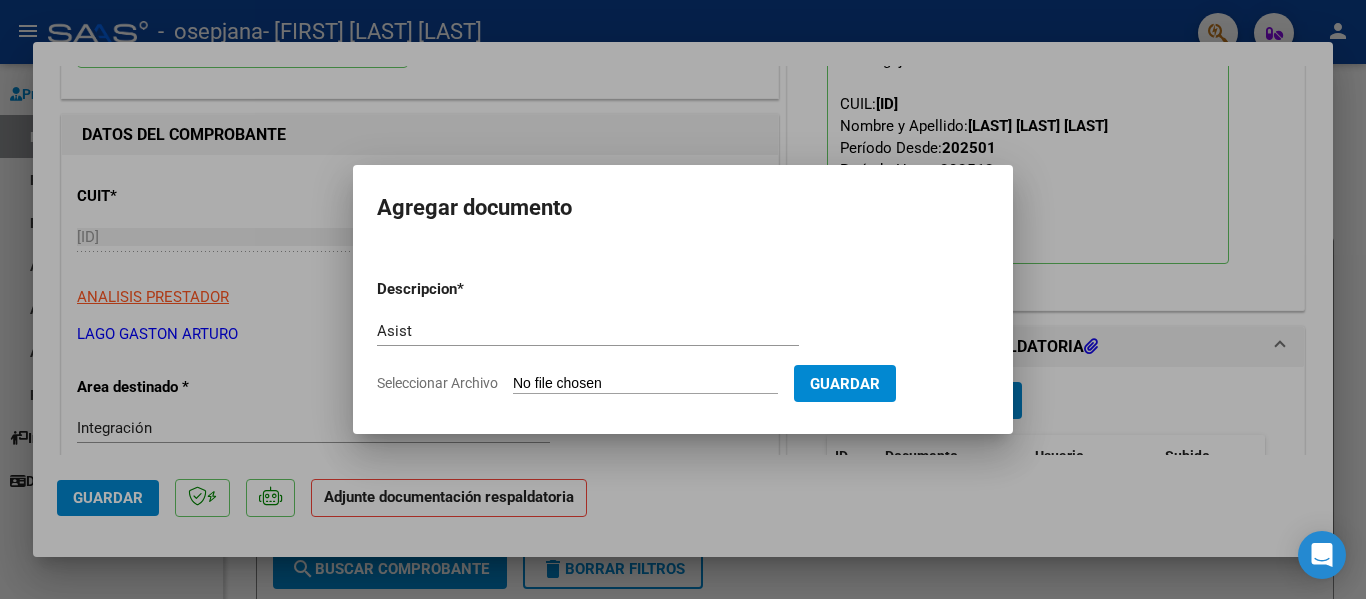 type on "C:\fakepath\Asist [LAST] [LAST].pdf" 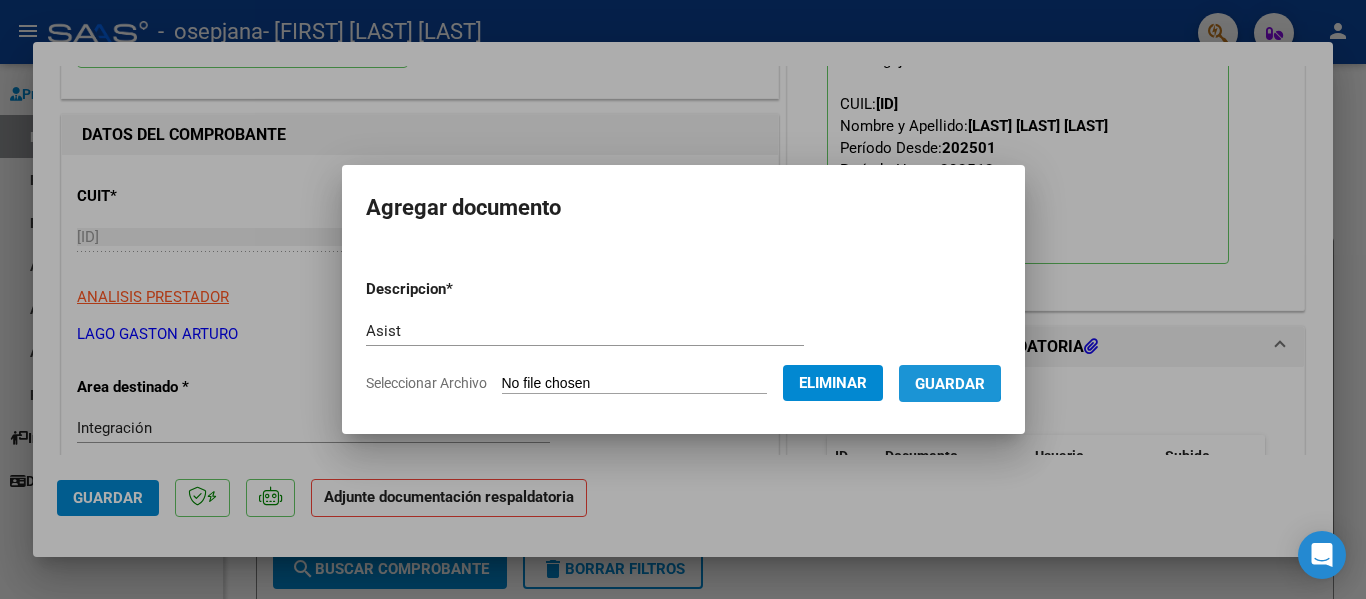 click on "Guardar" at bounding box center [950, 384] 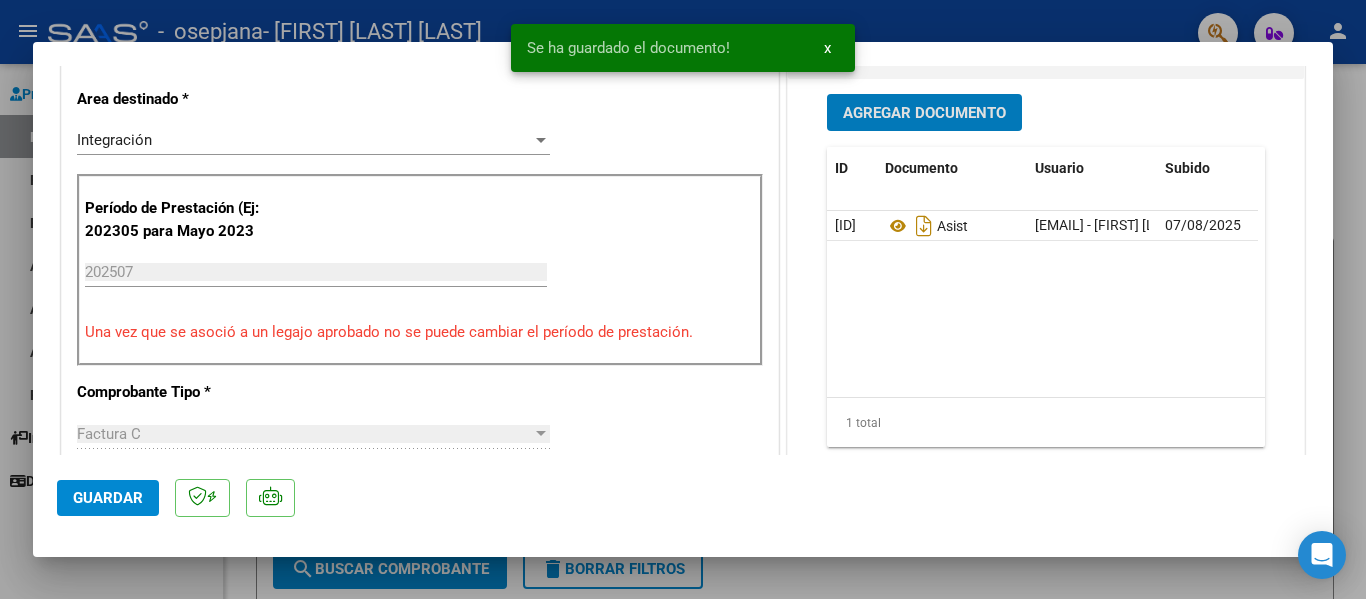 scroll, scrollTop: 500, scrollLeft: 0, axis: vertical 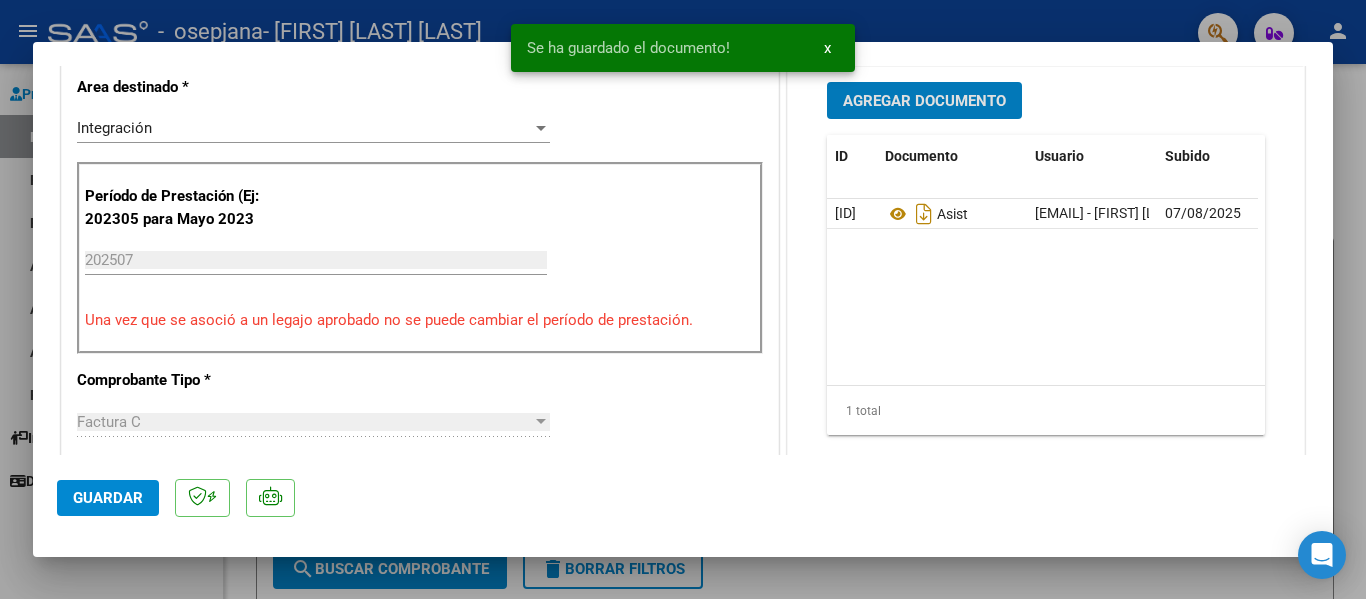 click on "Guardar" 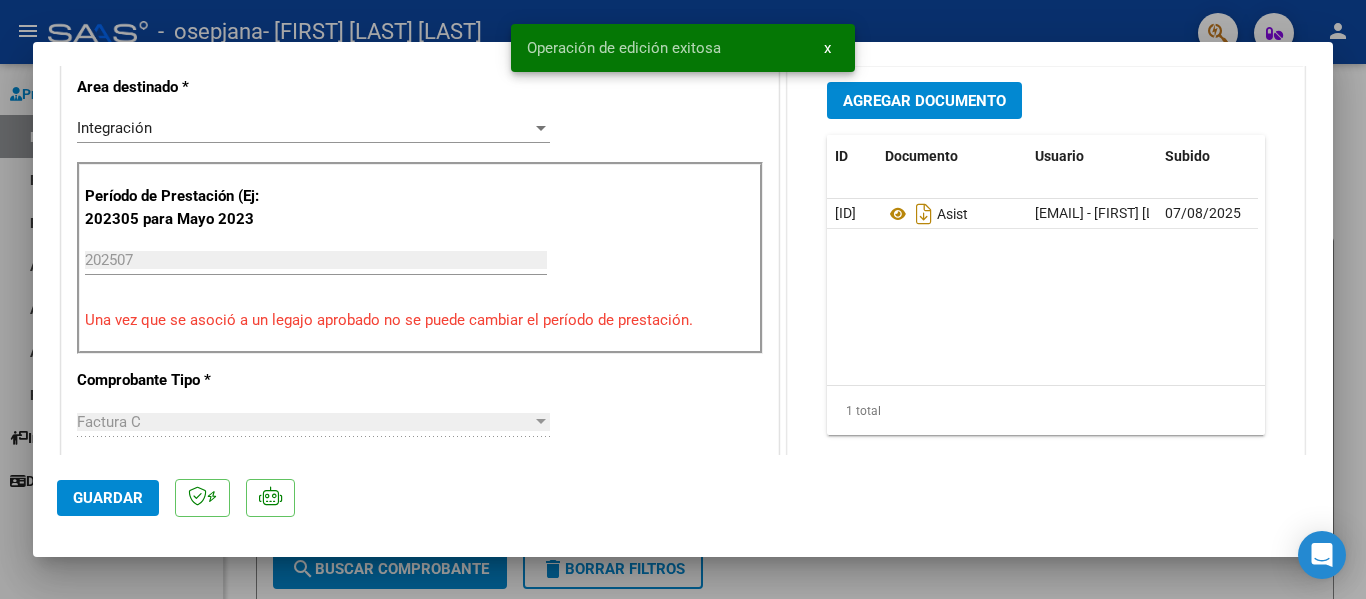 click at bounding box center (683, 299) 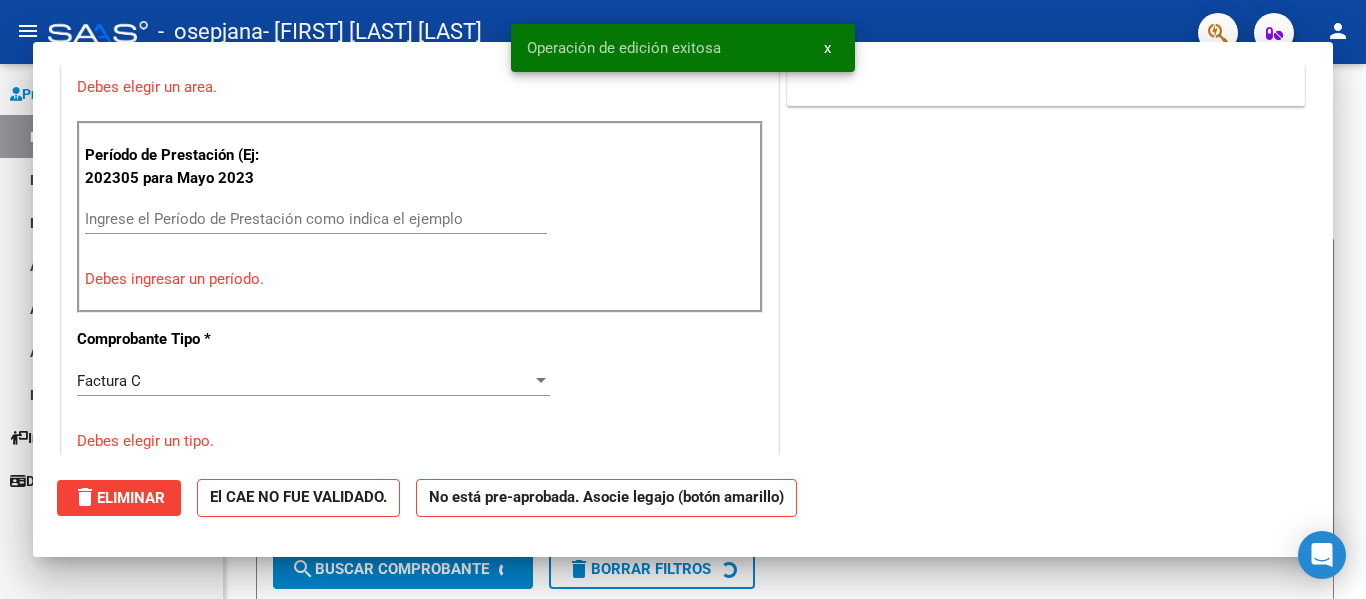 scroll, scrollTop: 414, scrollLeft: 0, axis: vertical 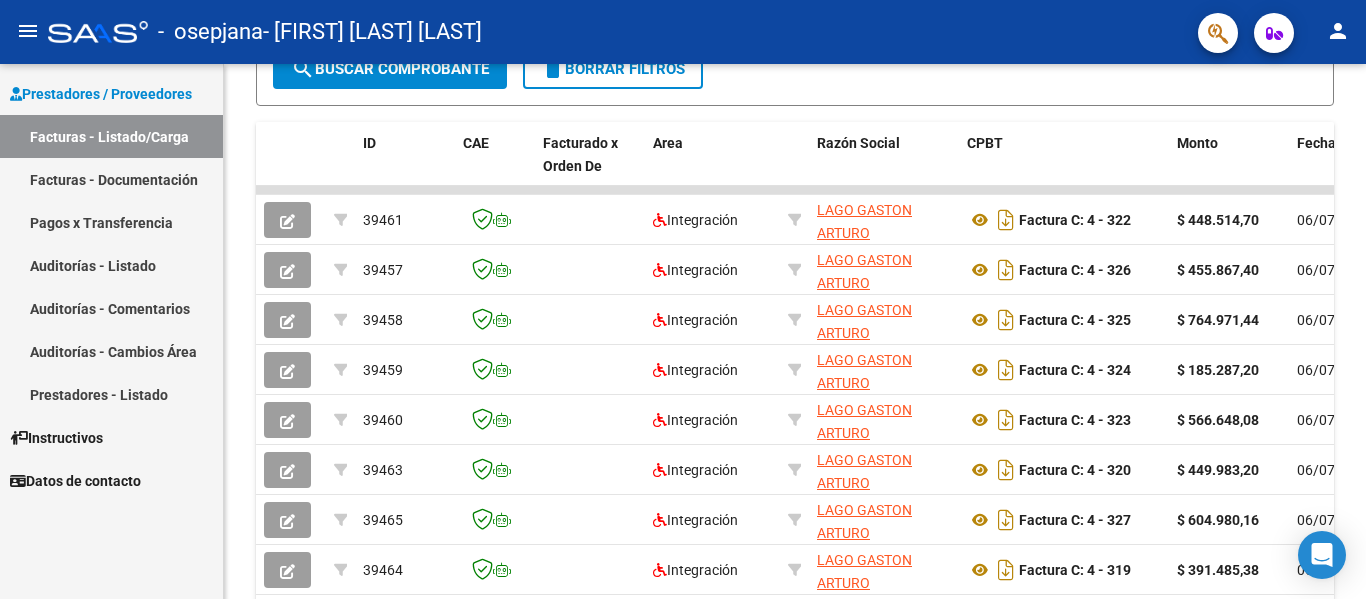 click on "Facturas - Documentación" at bounding box center (111, 179) 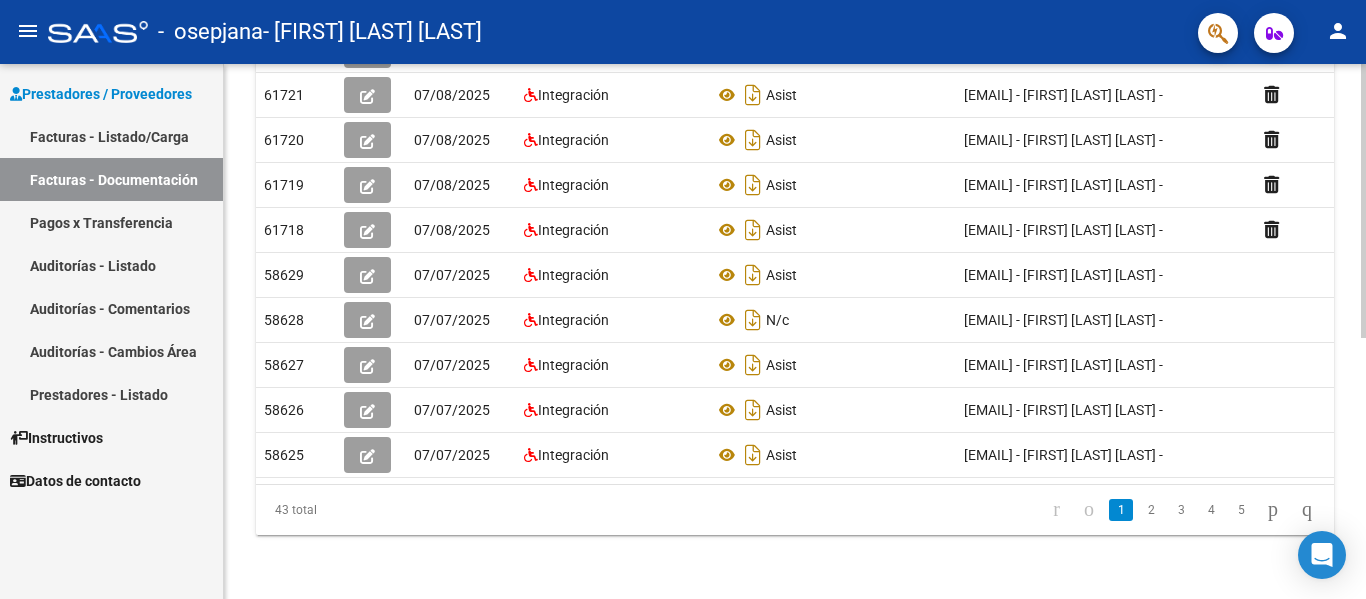 scroll, scrollTop: 508, scrollLeft: 0, axis: vertical 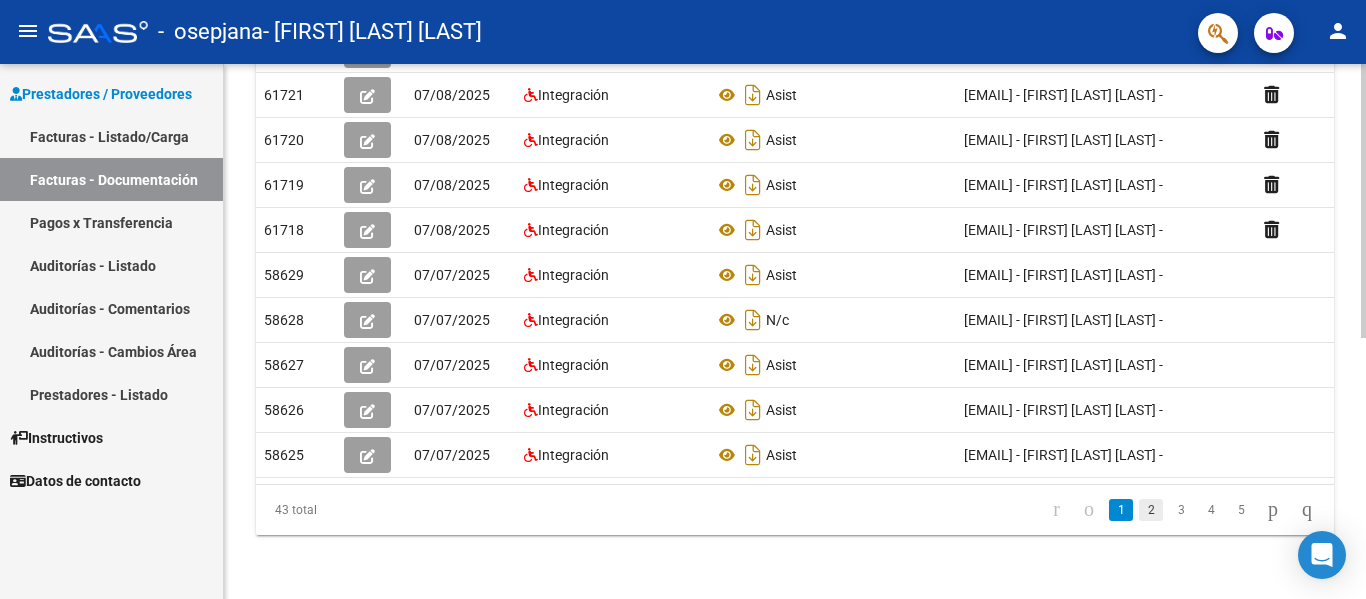 click on "2" 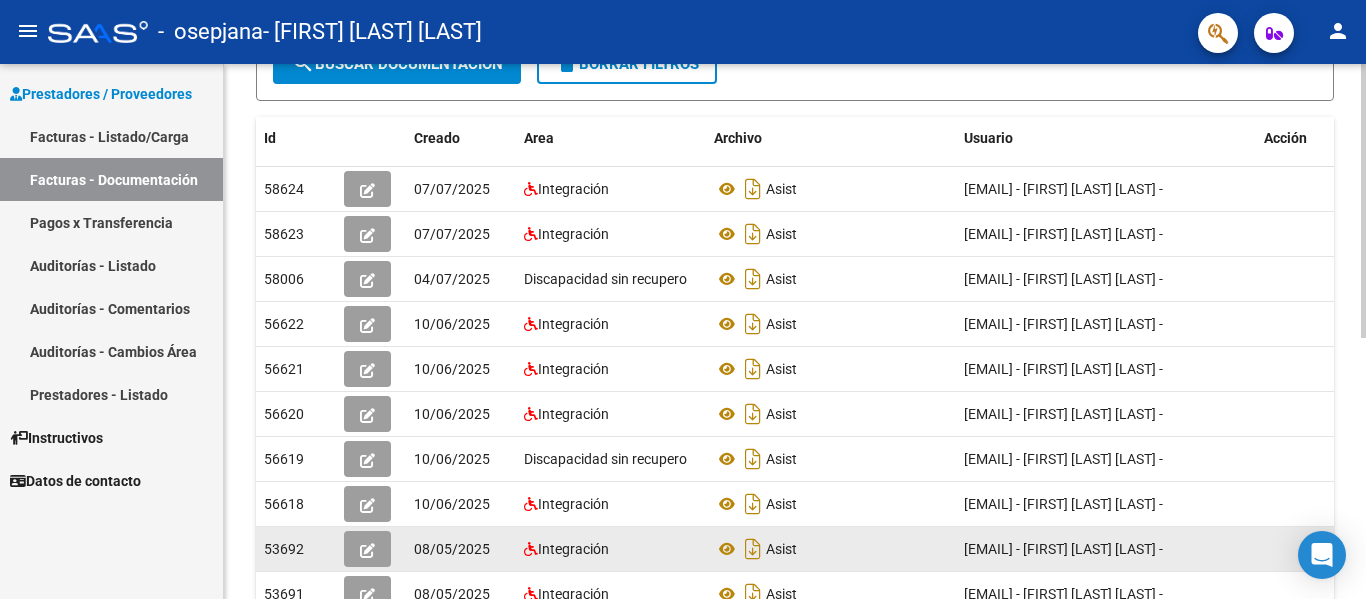 scroll, scrollTop: 208, scrollLeft: 0, axis: vertical 